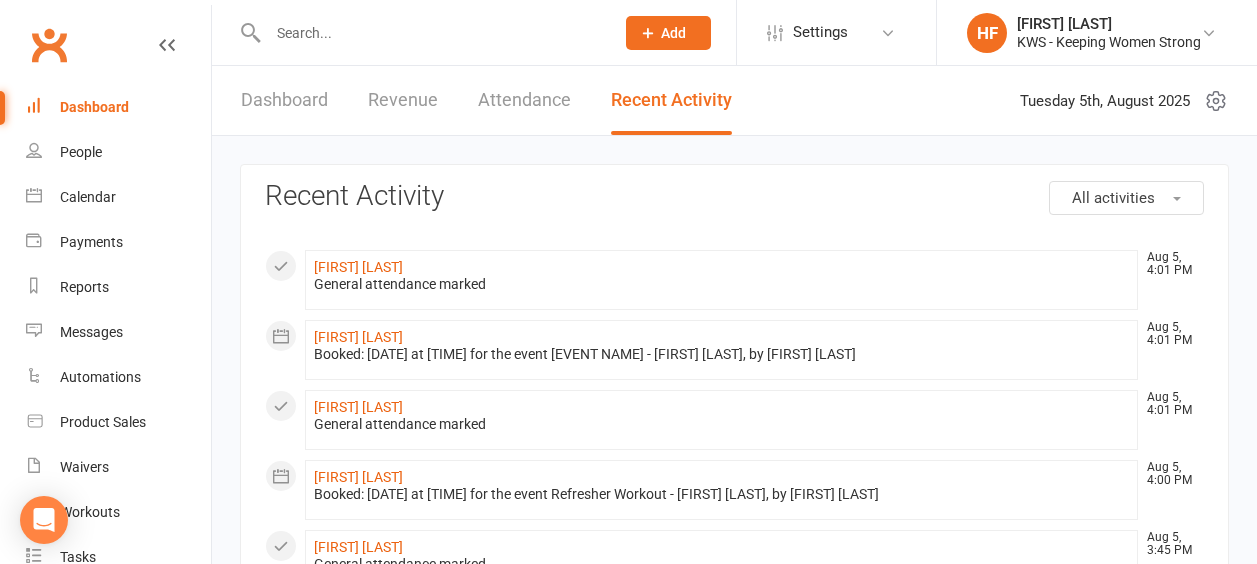 scroll, scrollTop: 0, scrollLeft: 0, axis: both 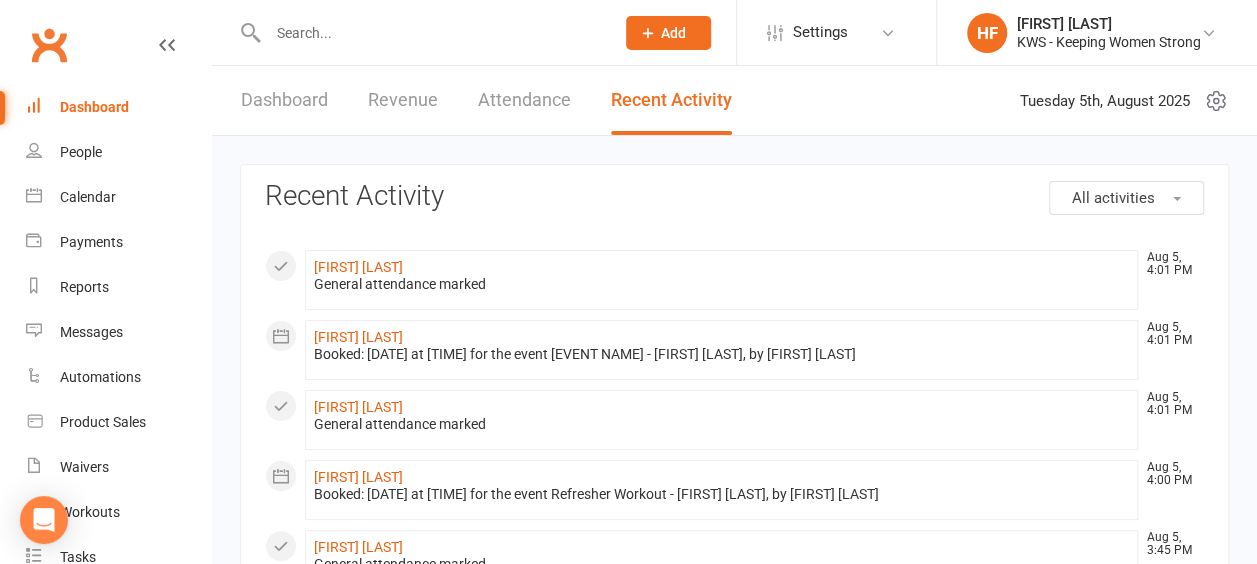 click on "Dashboard" at bounding box center [284, 100] 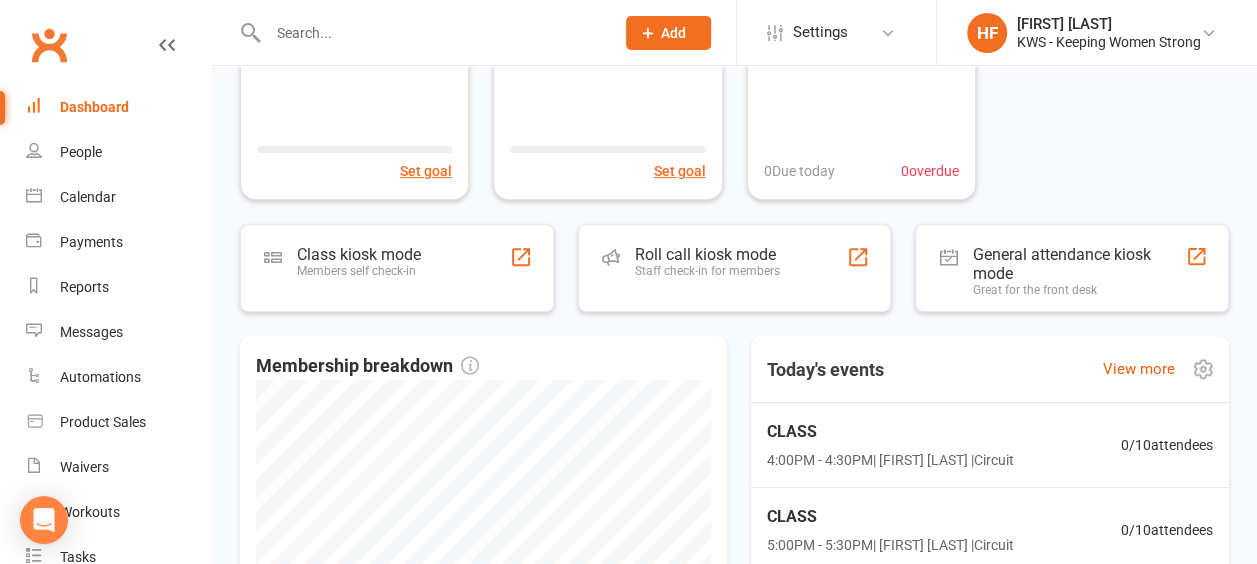 scroll, scrollTop: 400, scrollLeft: 0, axis: vertical 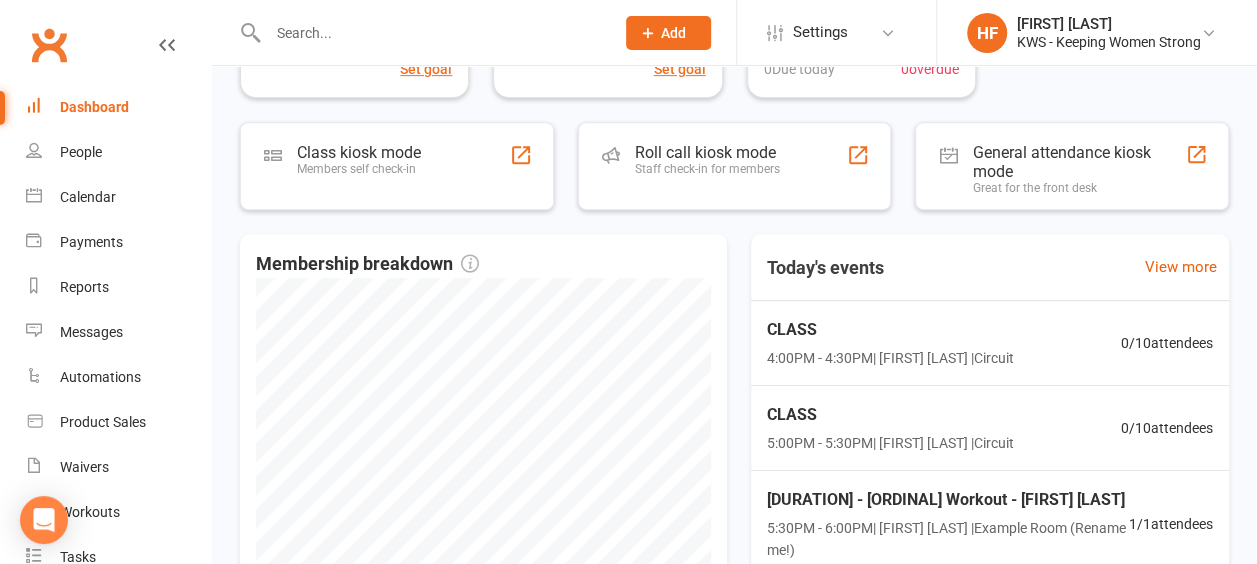 click at bounding box center (431, 33) 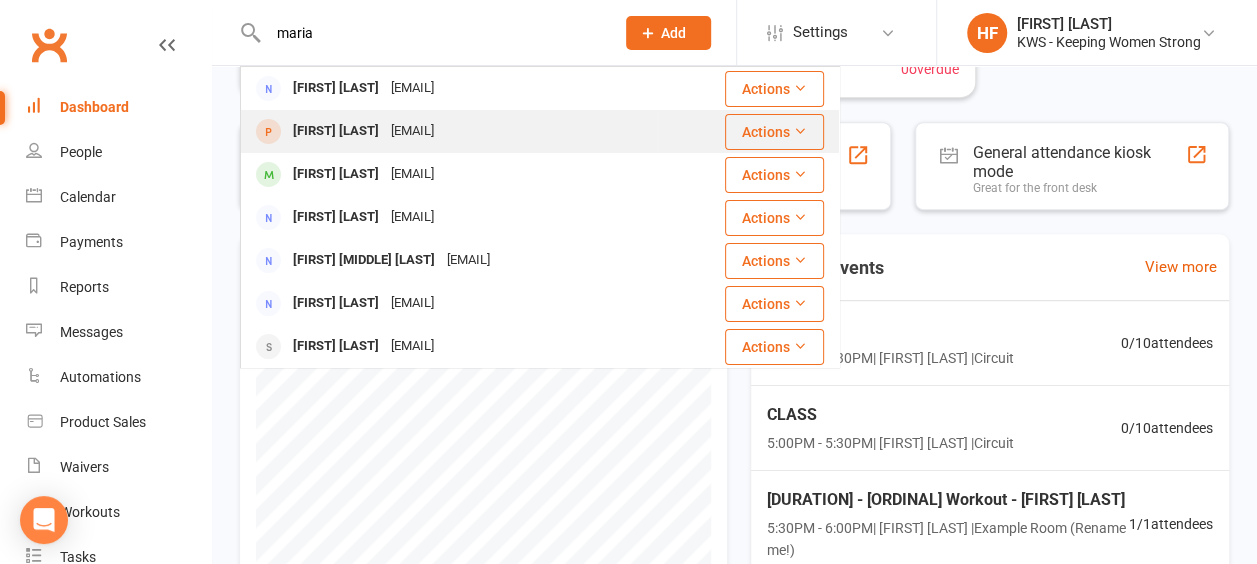 type on "maria" 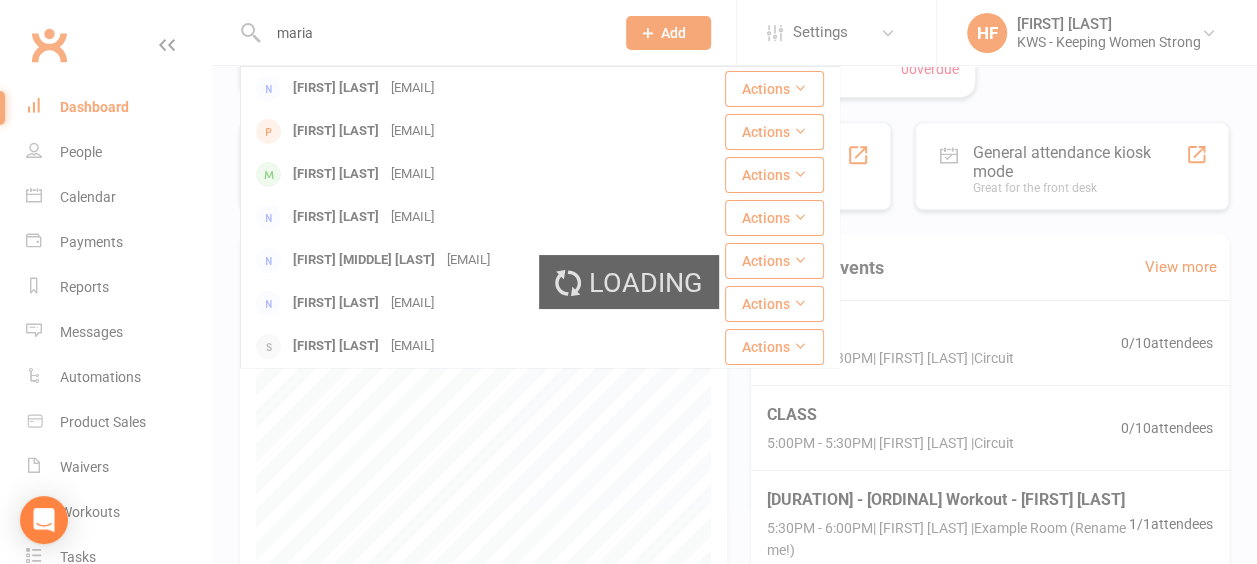 type 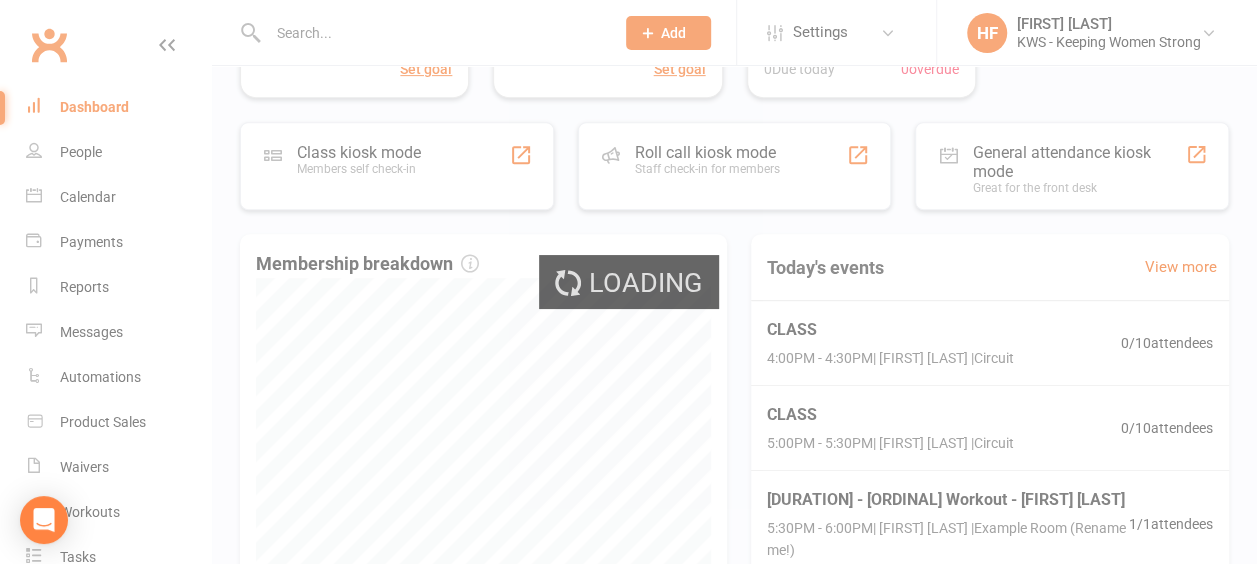 scroll, scrollTop: 0, scrollLeft: 0, axis: both 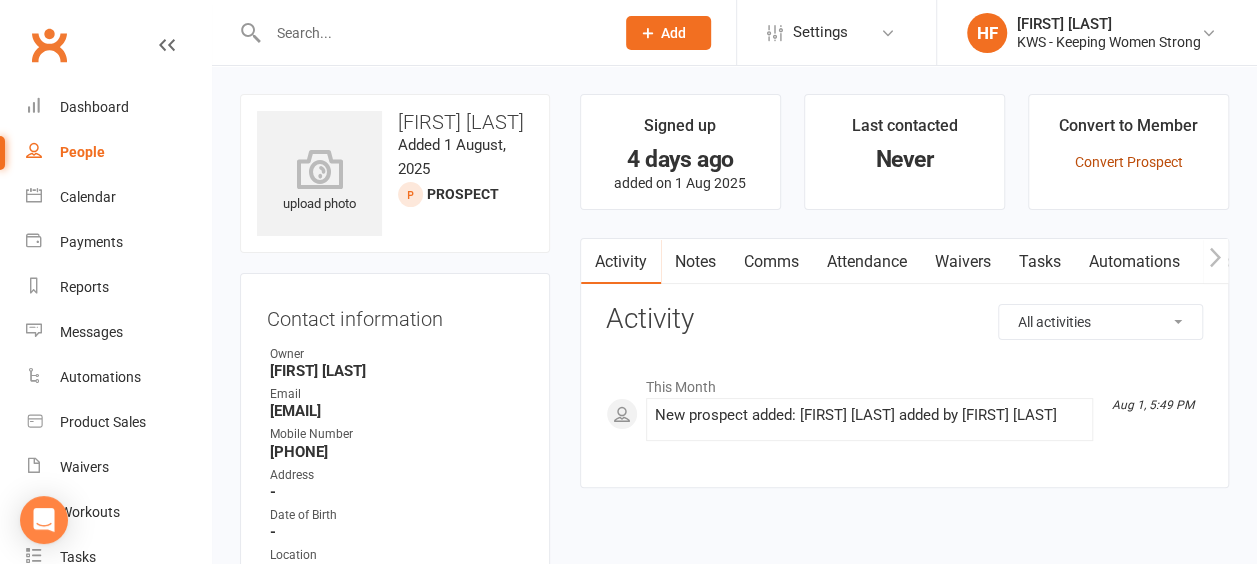 click on "Convert Prospect" at bounding box center [1128, 162] 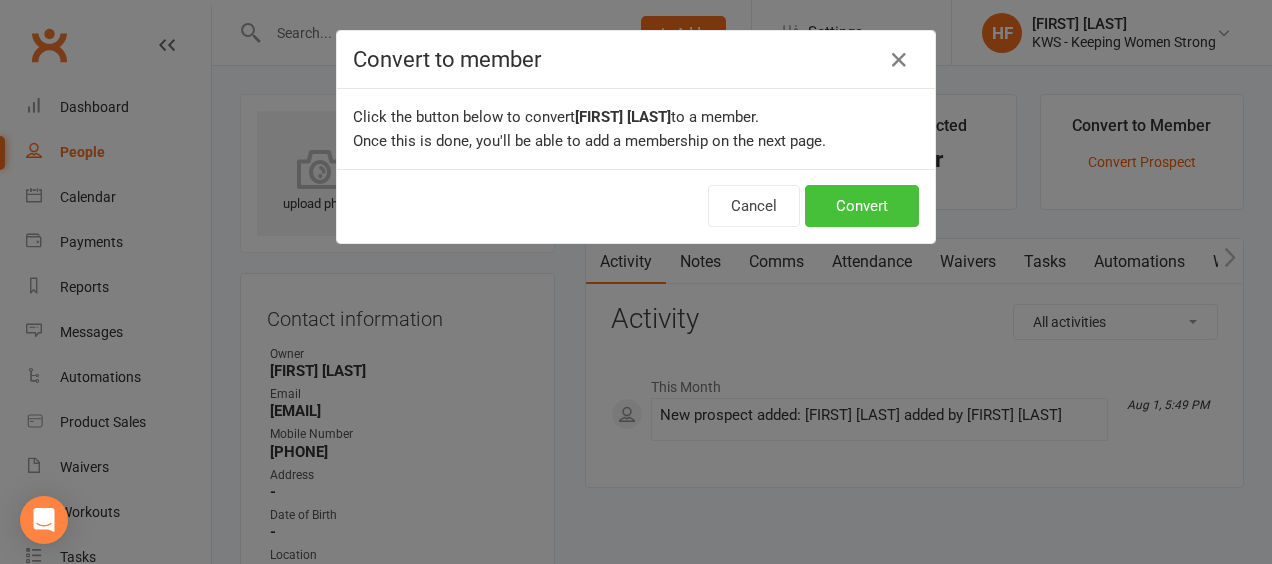 click on "Convert" at bounding box center [862, 206] 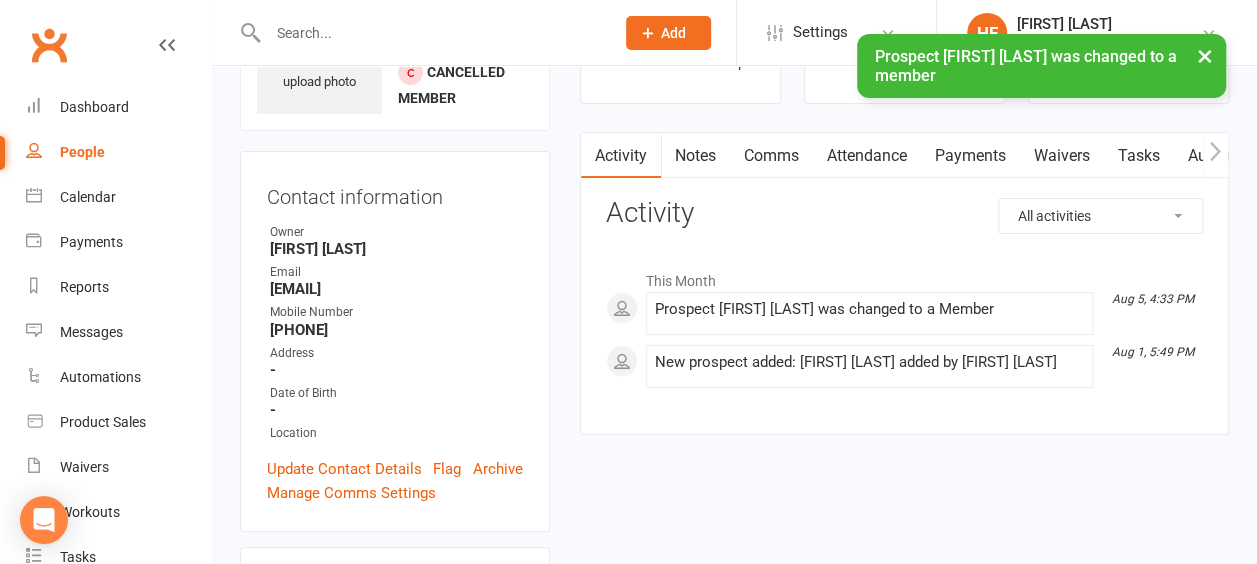 scroll, scrollTop: 200, scrollLeft: 0, axis: vertical 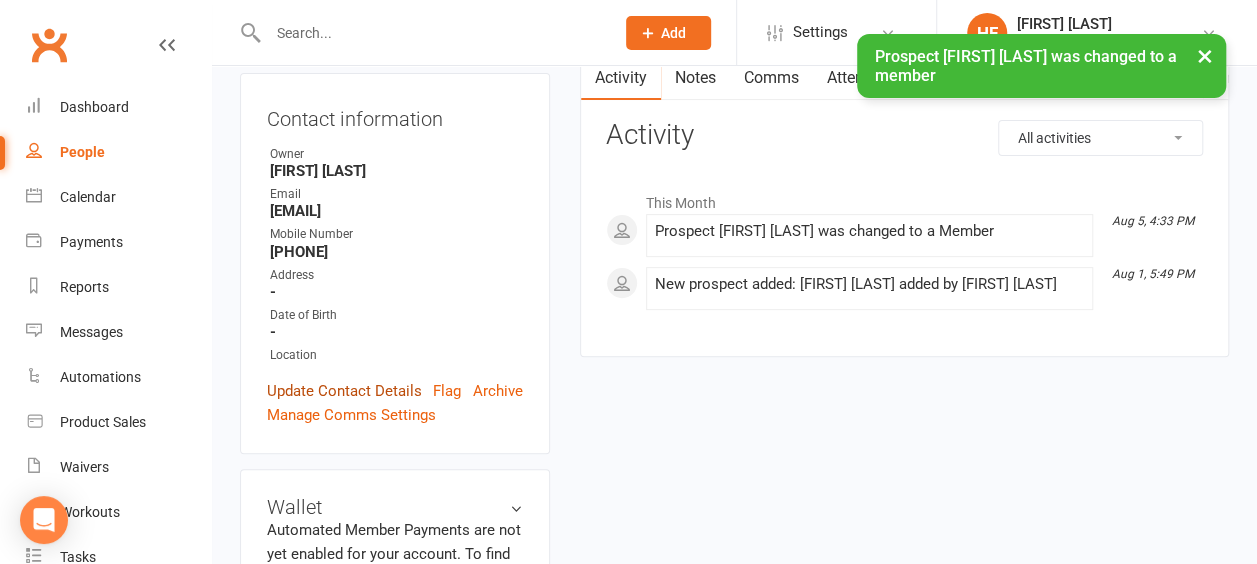 click on "Update Contact Details" at bounding box center (344, 391) 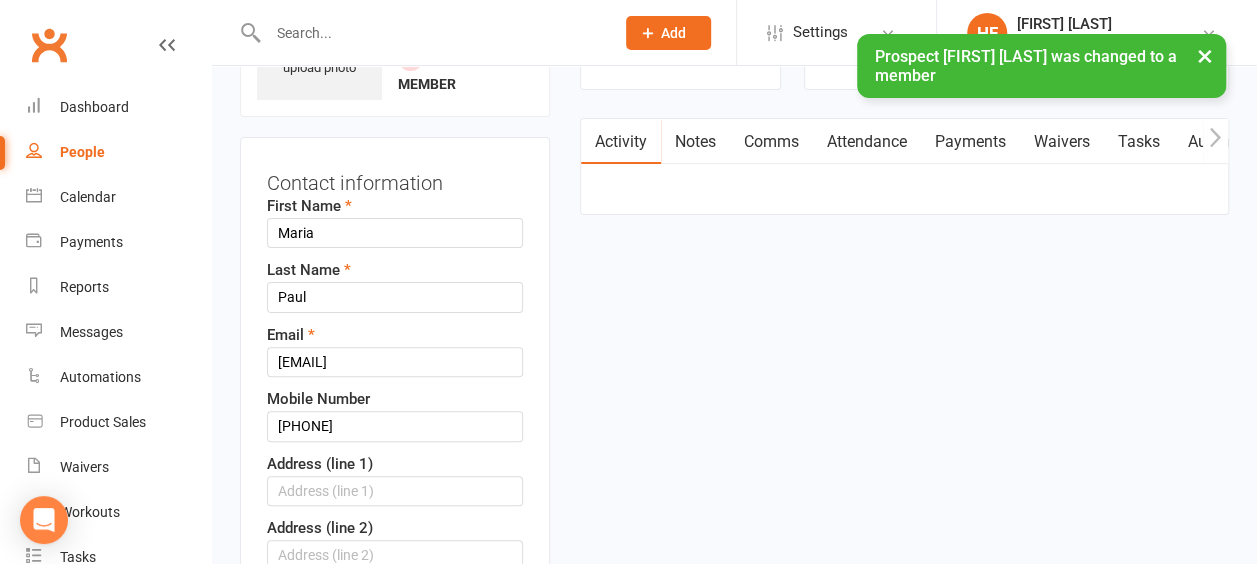 scroll, scrollTop: 94, scrollLeft: 0, axis: vertical 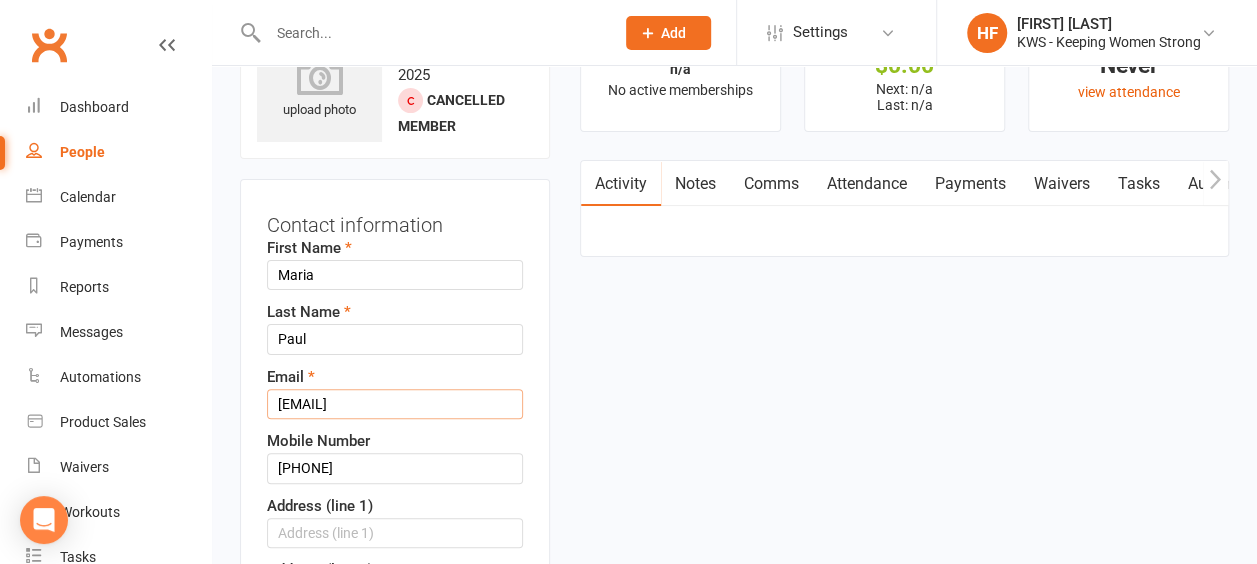 click on "[EMAIL]" at bounding box center (395, 404) 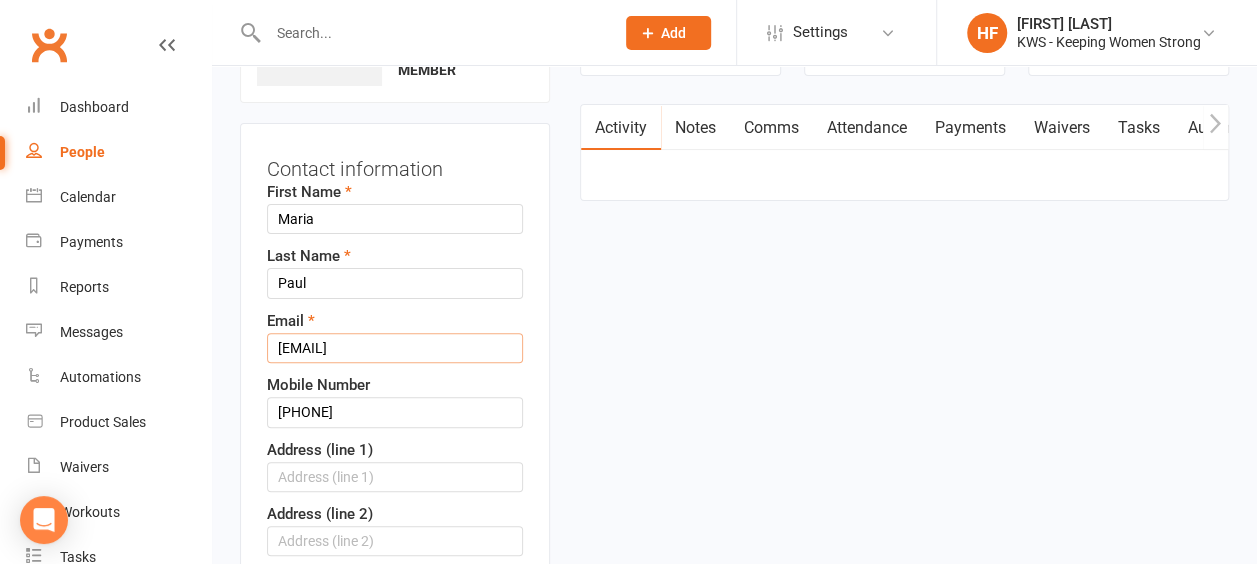 scroll, scrollTop: 194, scrollLeft: 0, axis: vertical 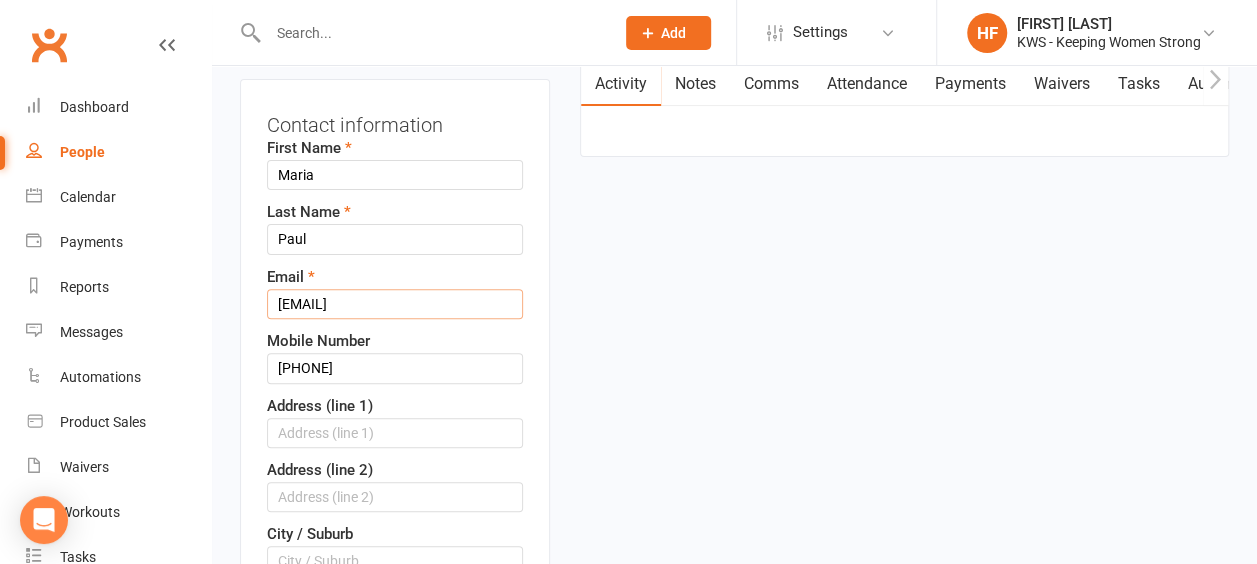 type on "[EMAIL]" 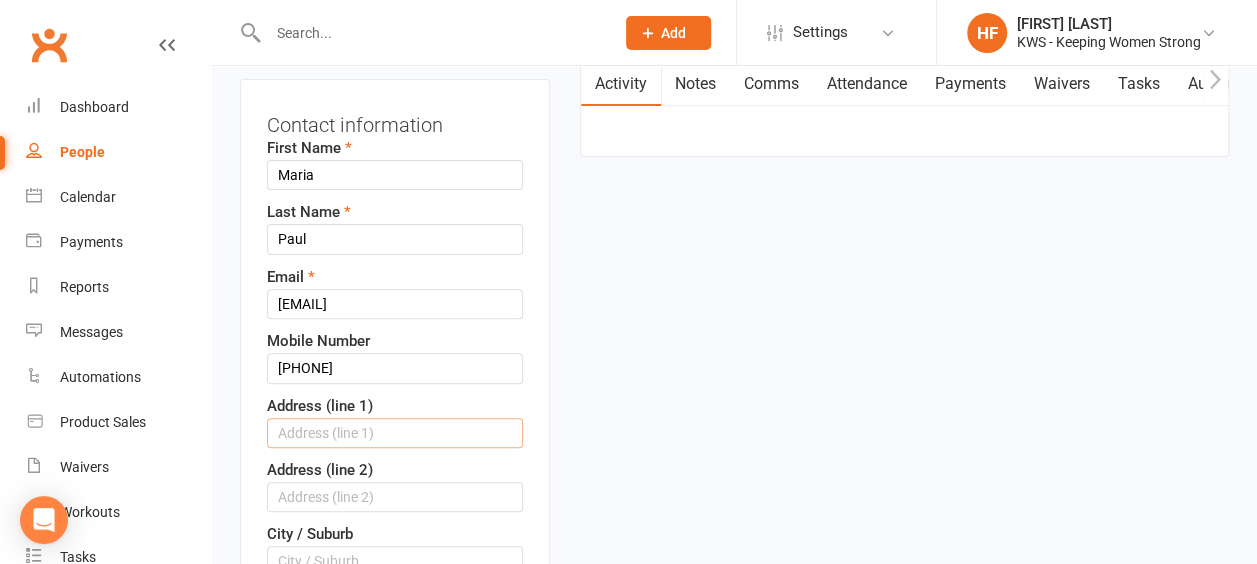 click at bounding box center (395, 433) 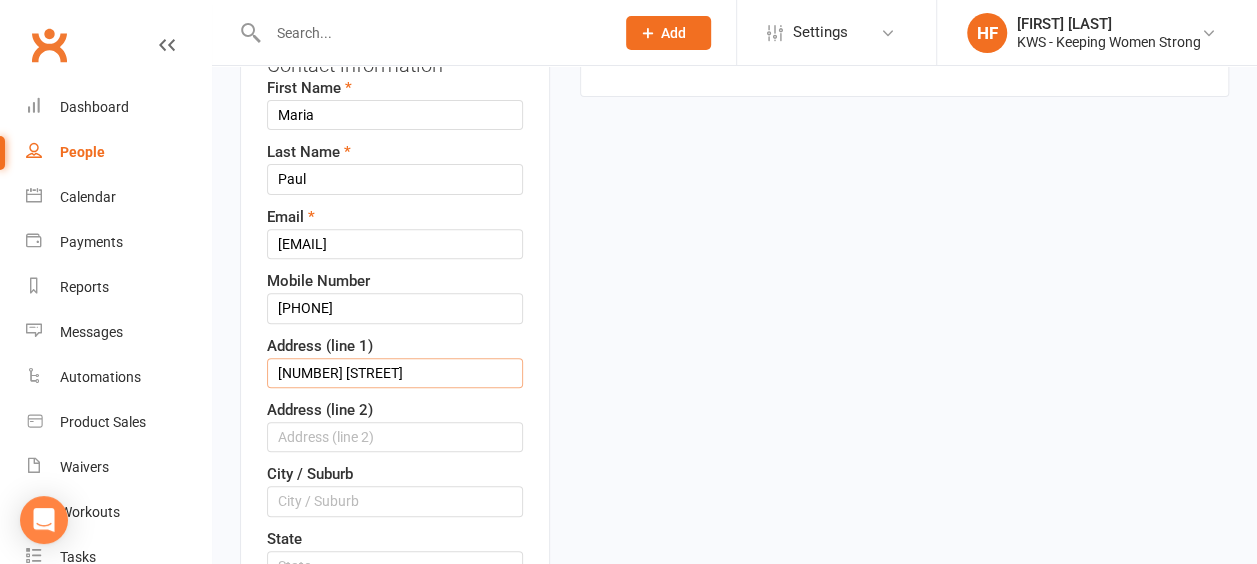 scroll, scrollTop: 294, scrollLeft: 0, axis: vertical 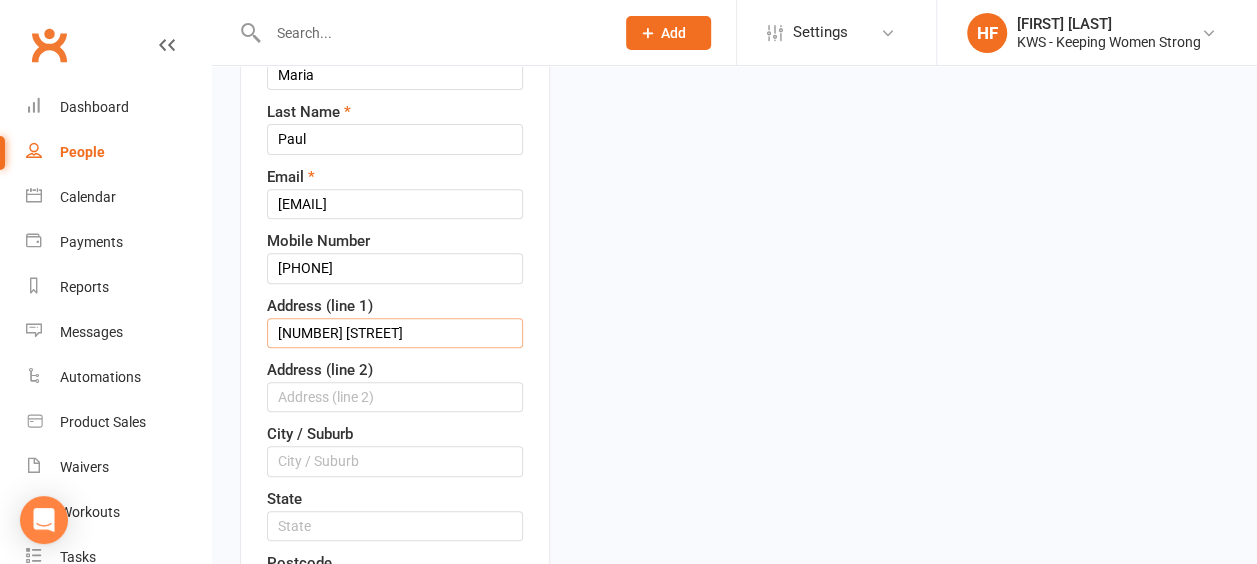type on "[NUMBER] [STREET]" 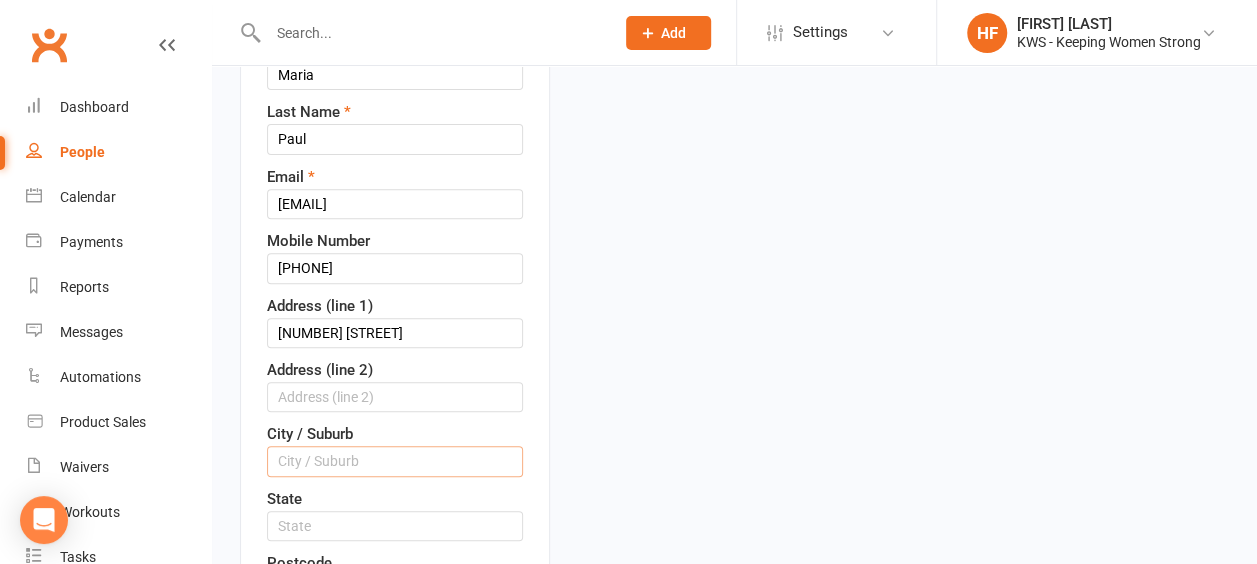 click at bounding box center [395, 461] 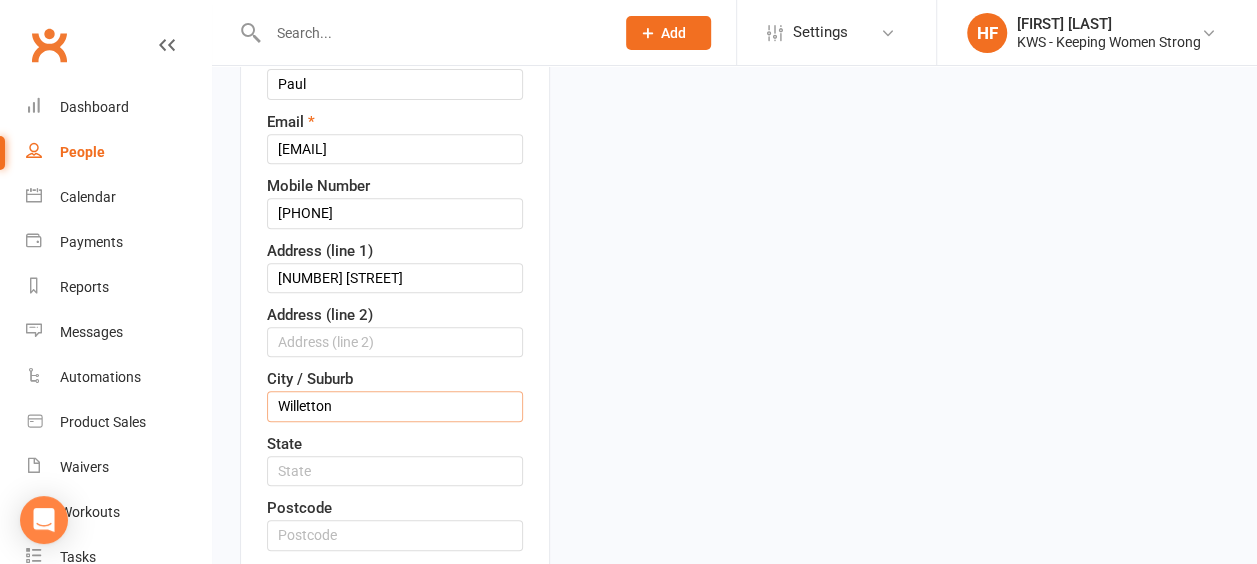 scroll, scrollTop: 394, scrollLeft: 0, axis: vertical 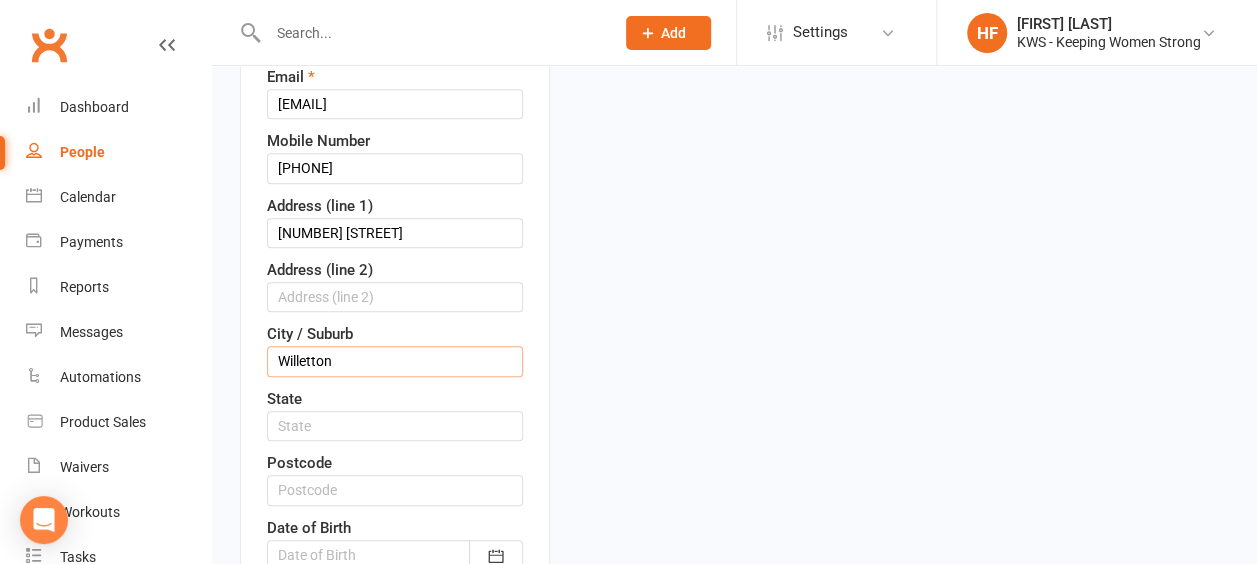type on "Willetton" 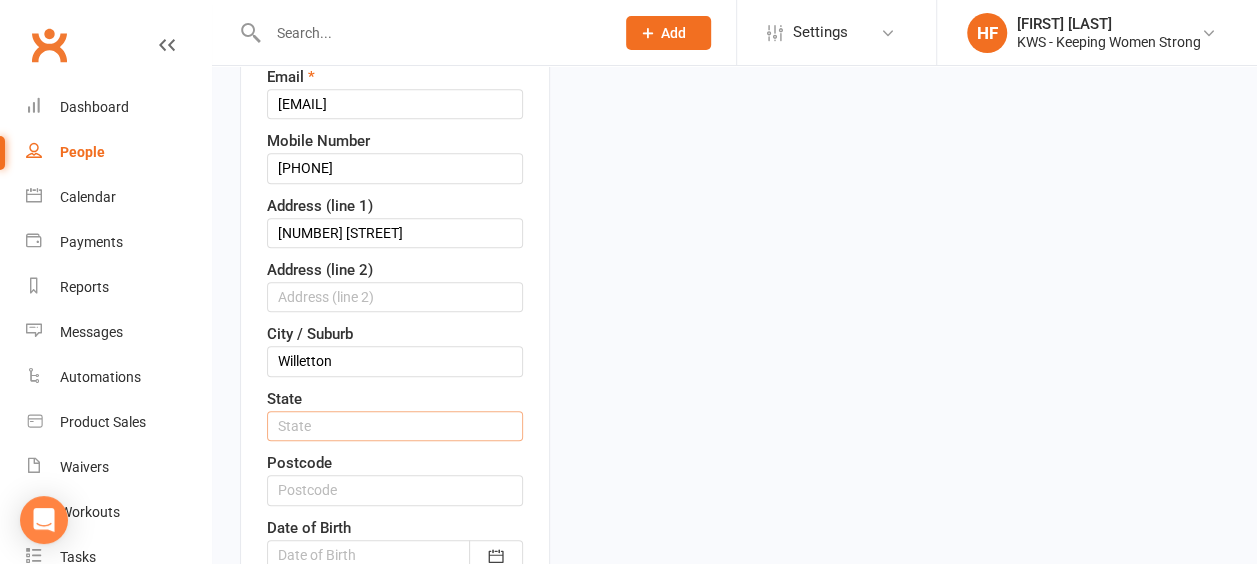 click at bounding box center [395, 426] 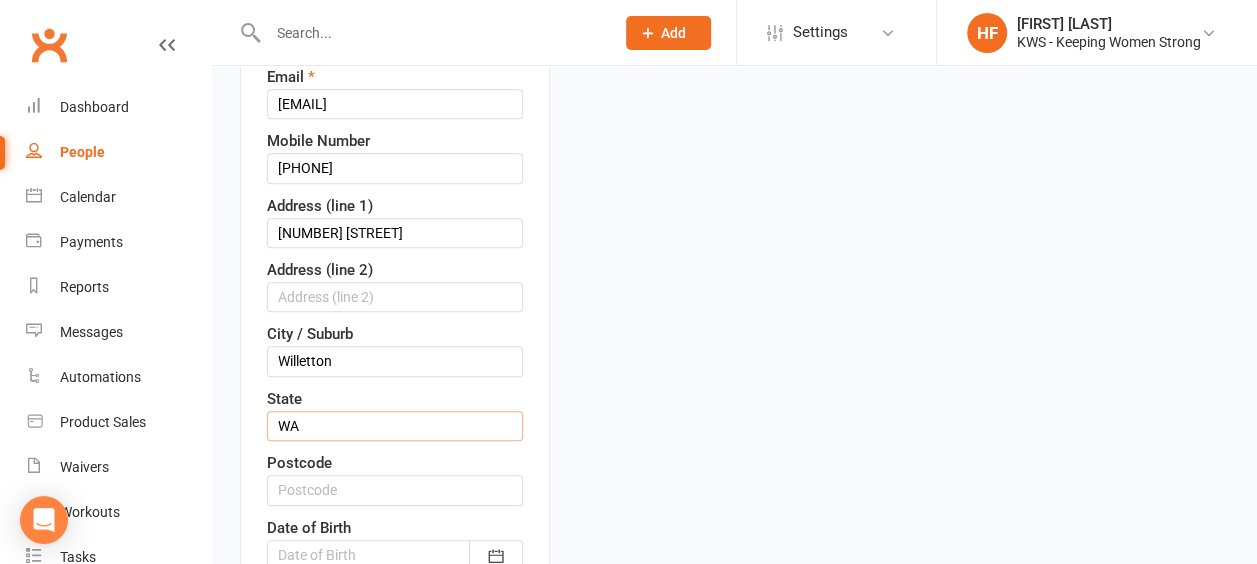 type on "WA" 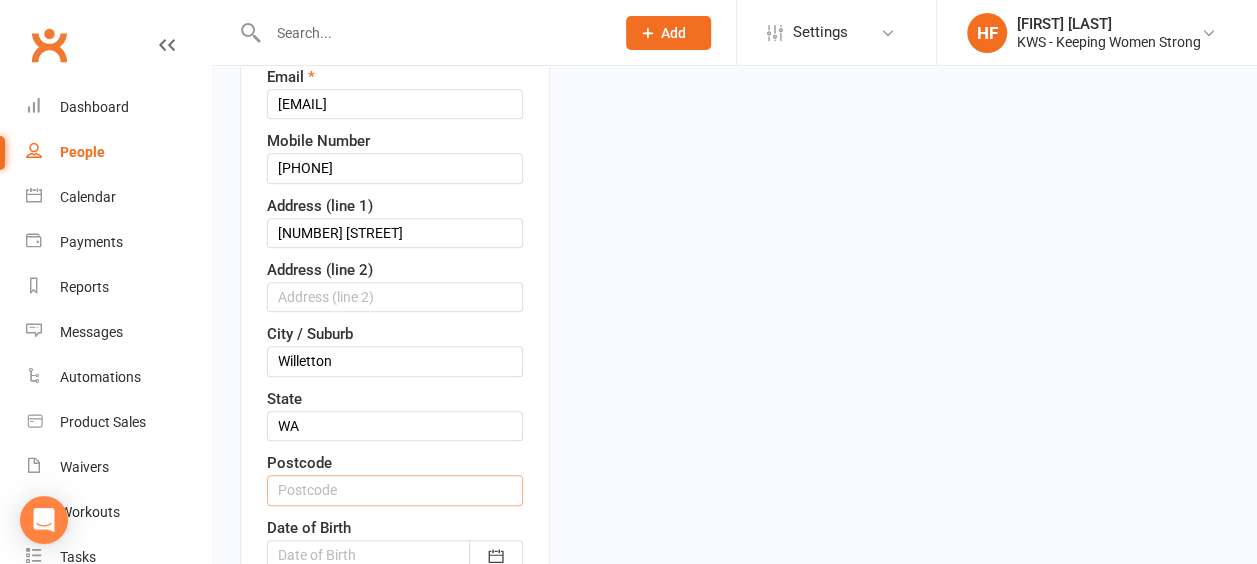 click at bounding box center [395, 490] 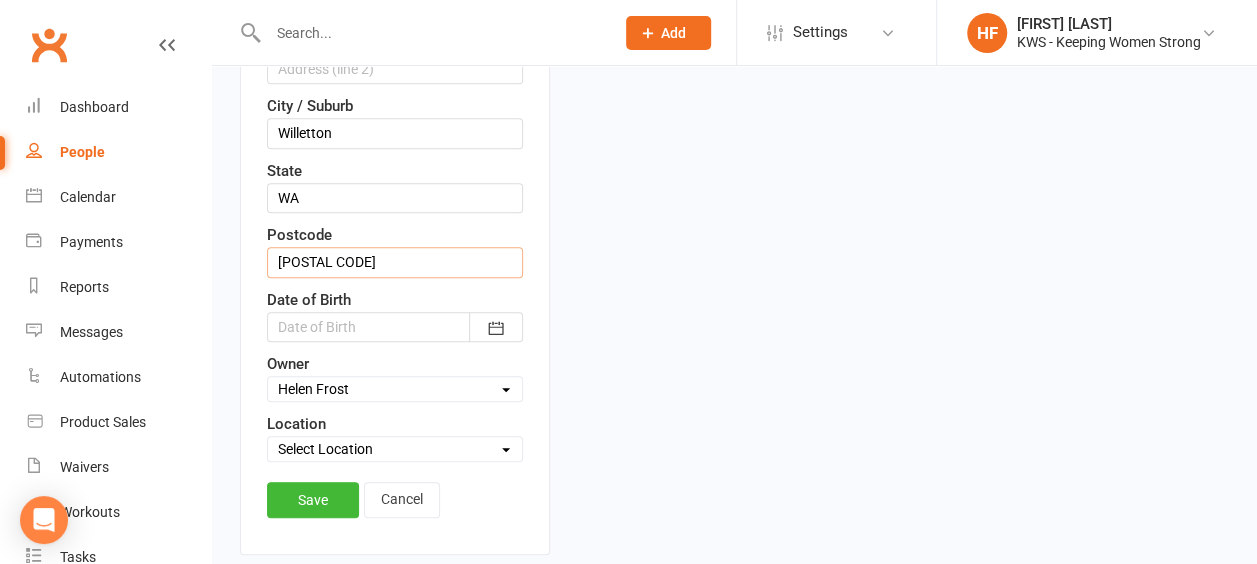 scroll, scrollTop: 694, scrollLeft: 0, axis: vertical 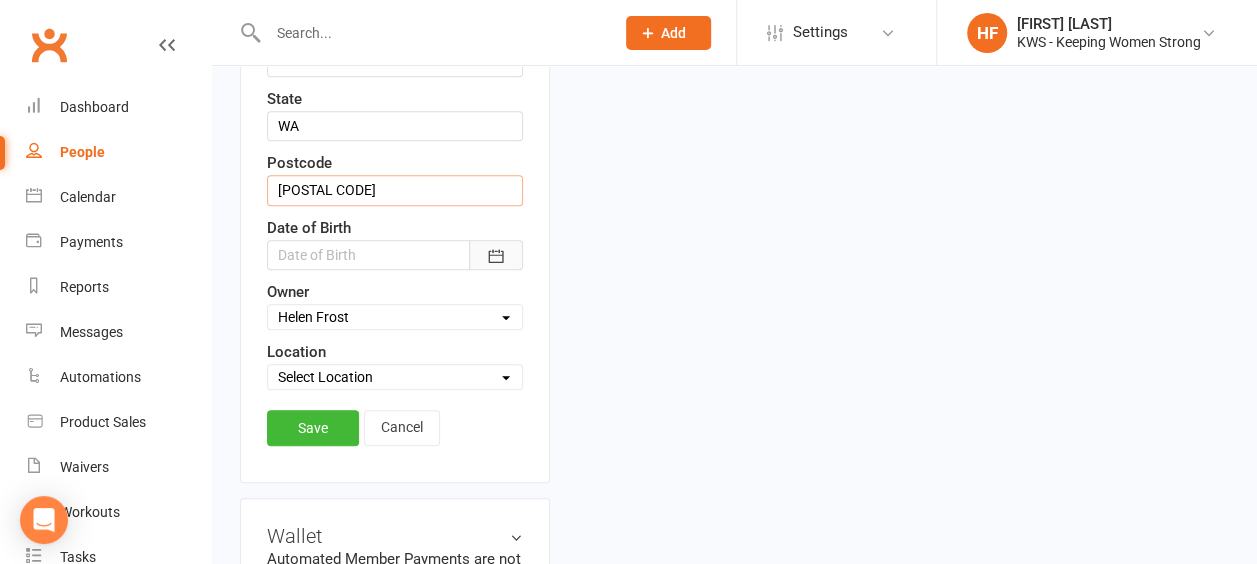 type on "[POSTAL CODE]" 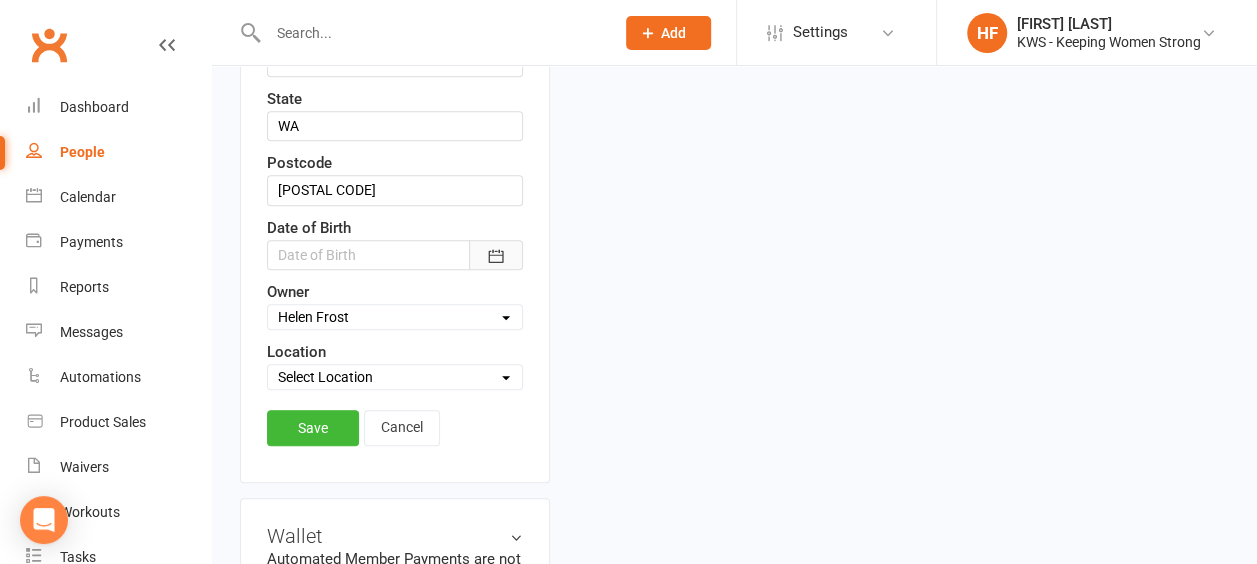 click 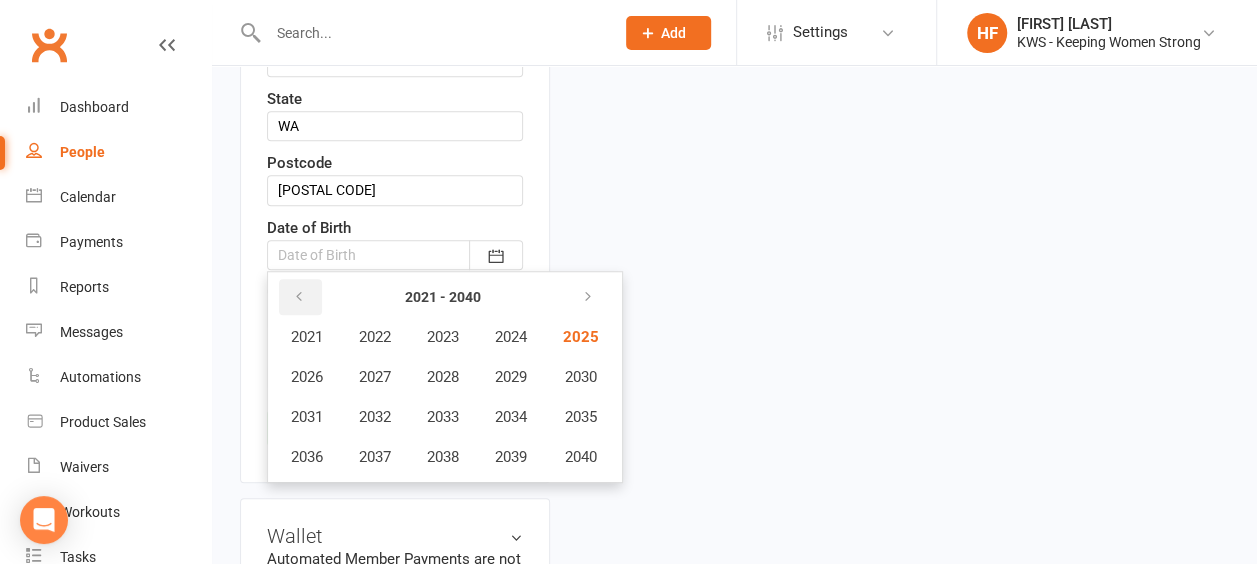 click at bounding box center (299, 297) 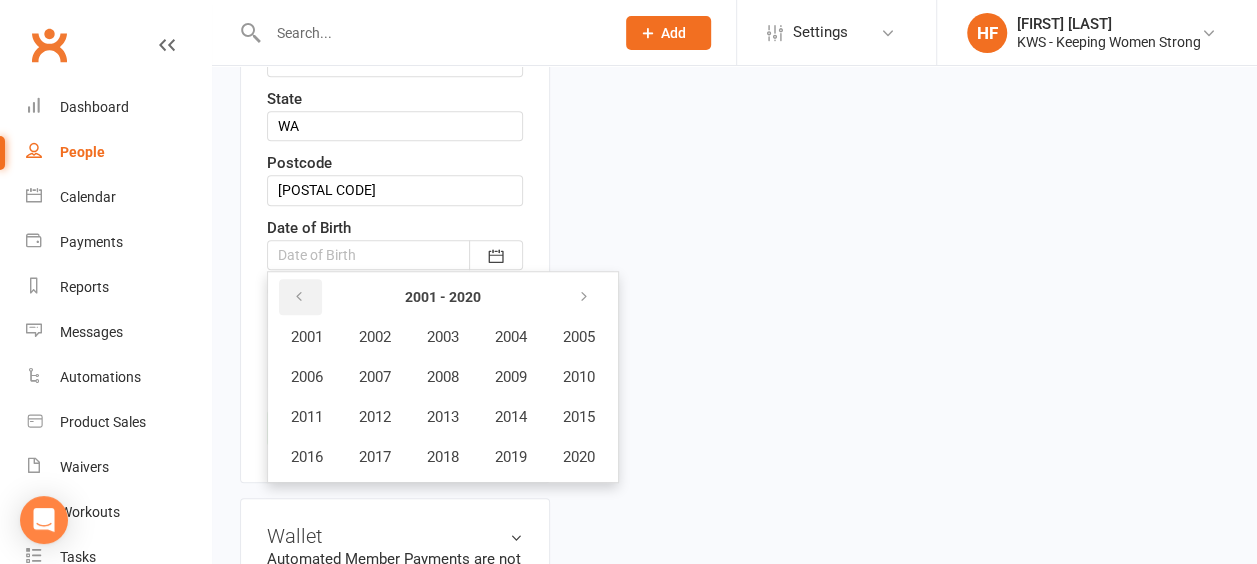 click at bounding box center [299, 297] 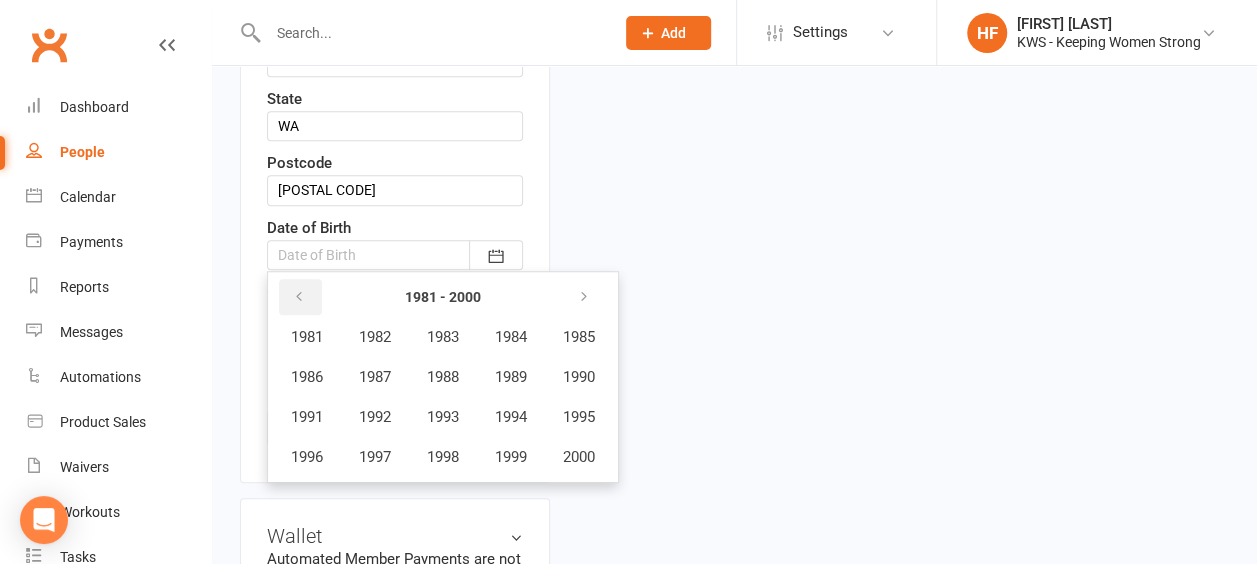 click at bounding box center (299, 297) 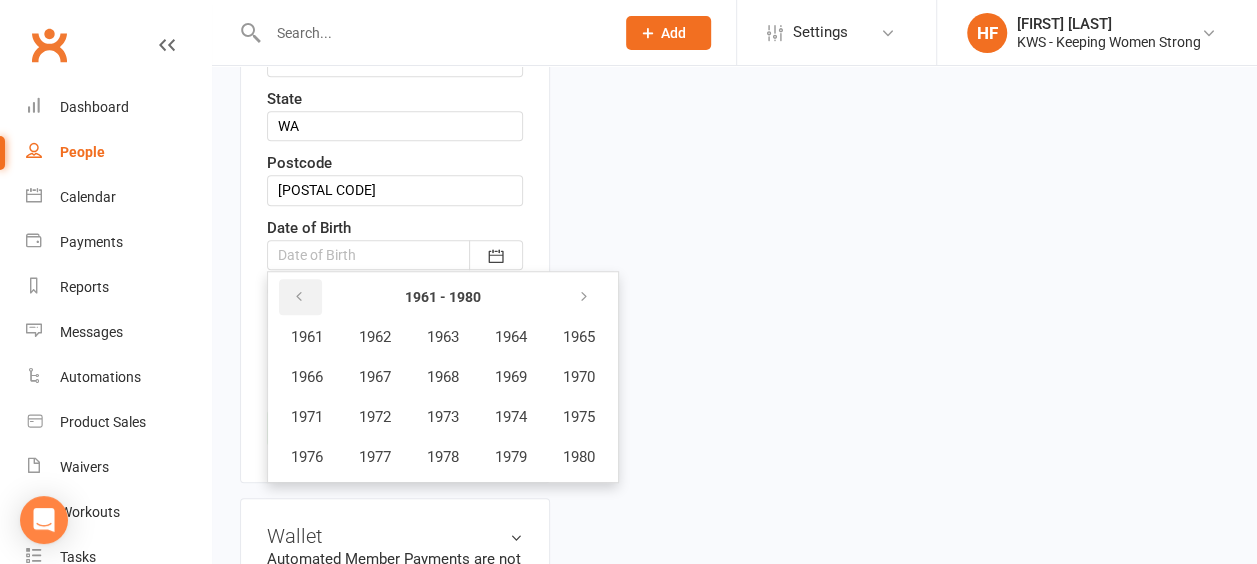 click at bounding box center (299, 297) 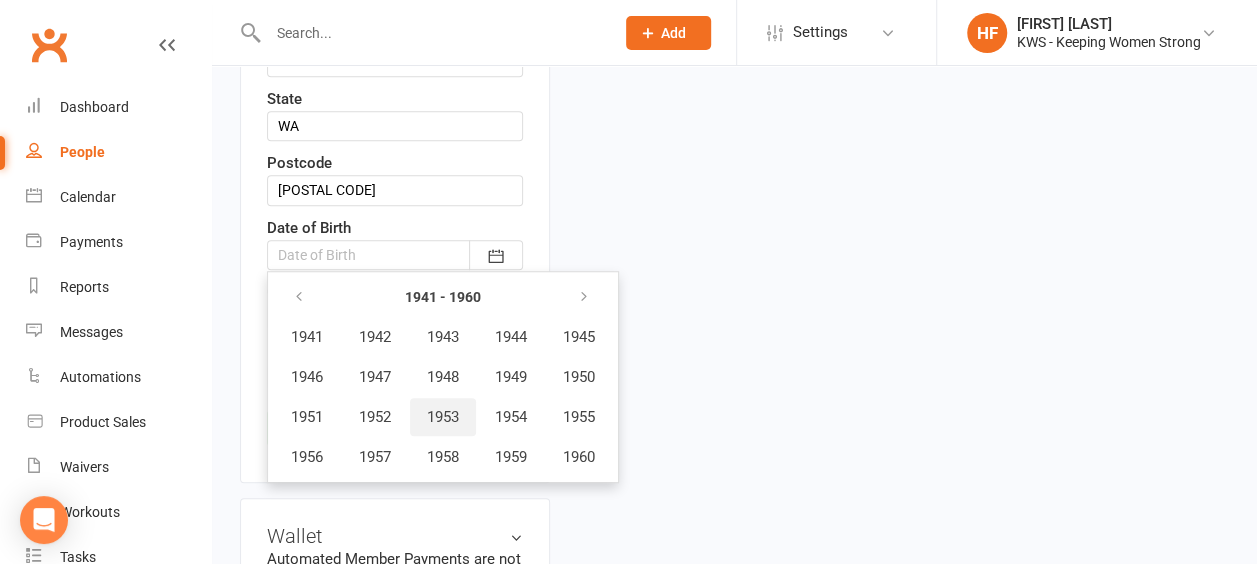click on "1953" at bounding box center (443, 417) 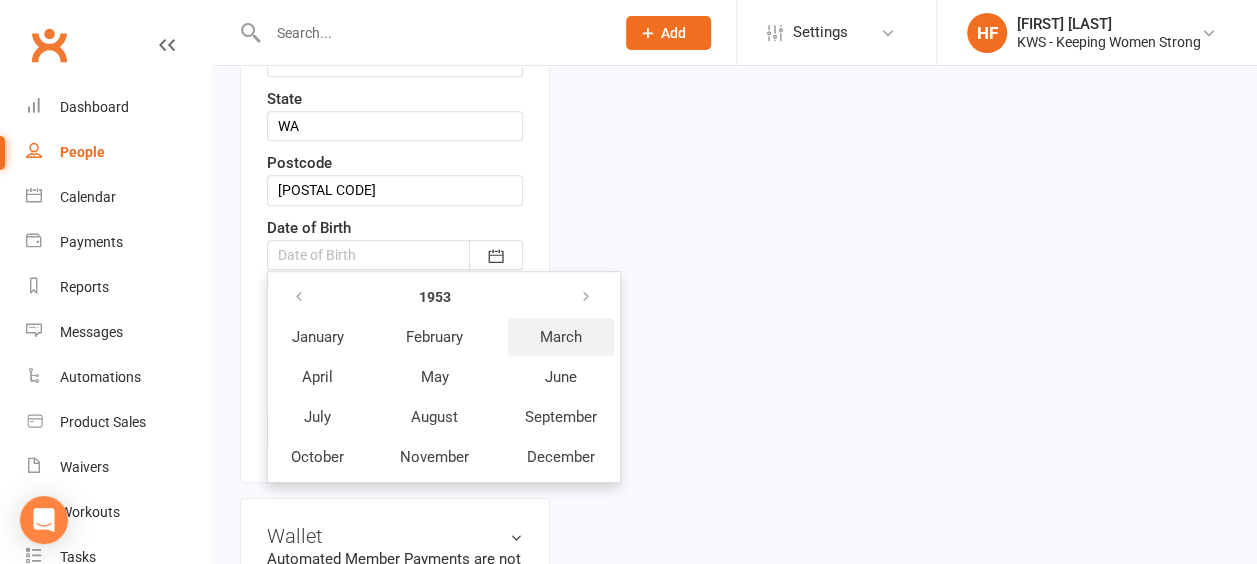 click on "March" at bounding box center (561, 337) 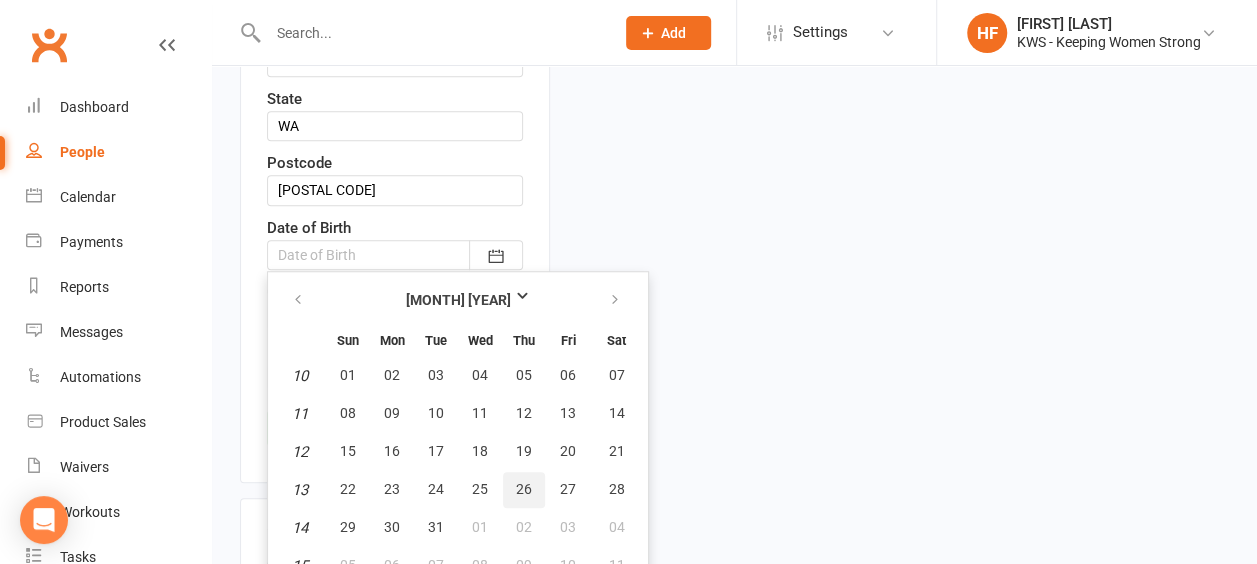 click on "26" at bounding box center (524, 489) 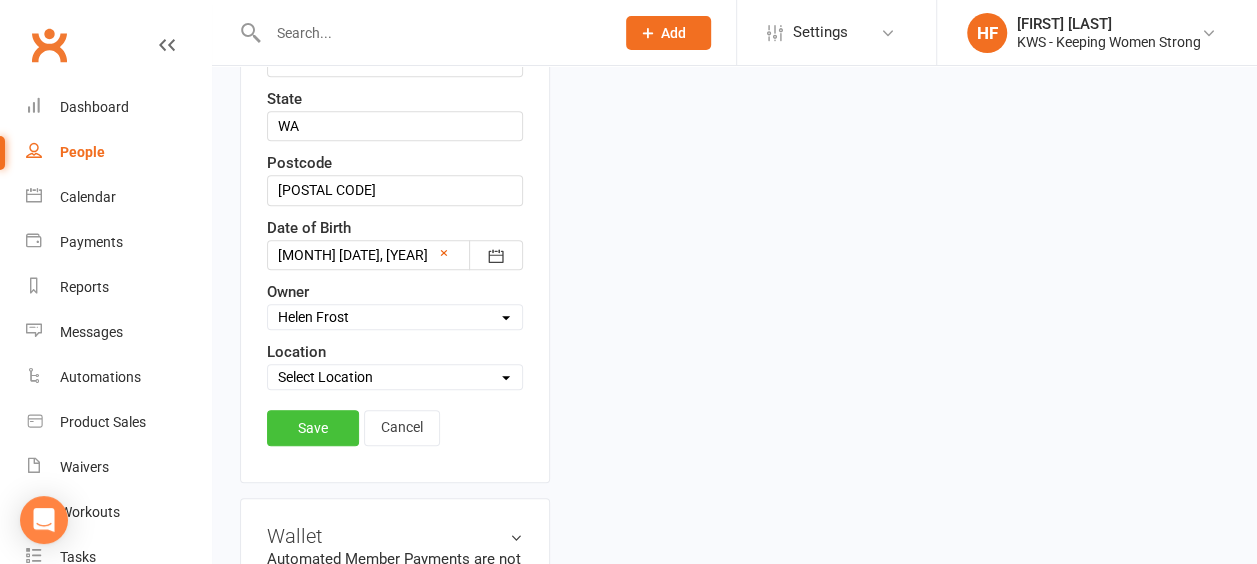 click on "Save" at bounding box center (313, 428) 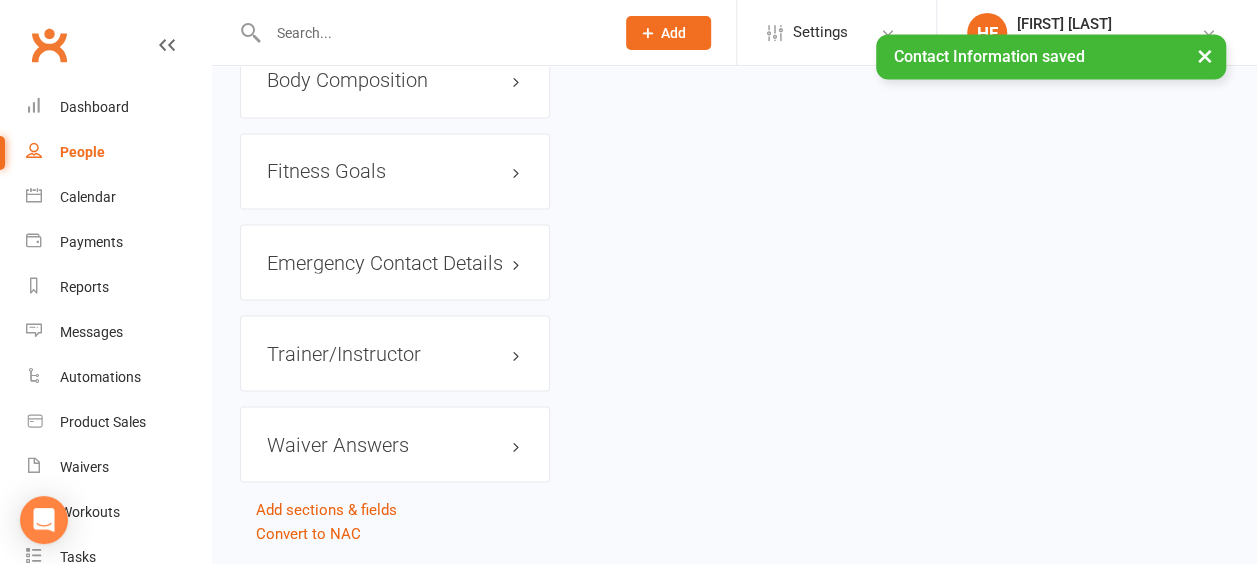 scroll, scrollTop: 1712, scrollLeft: 0, axis: vertical 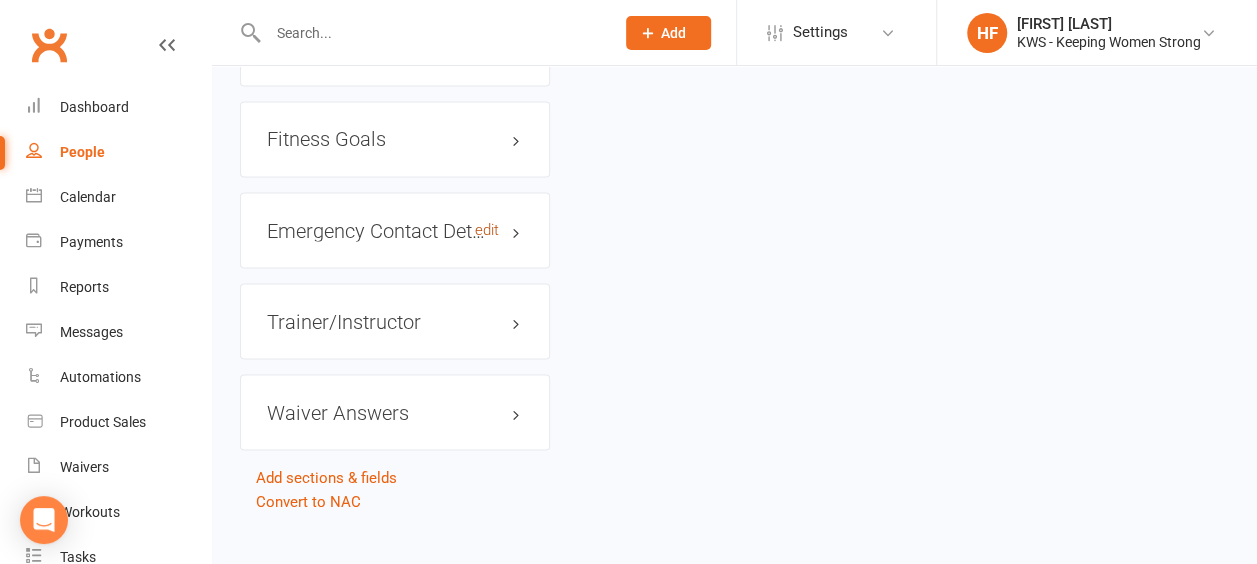 click on "edit" at bounding box center [487, 229] 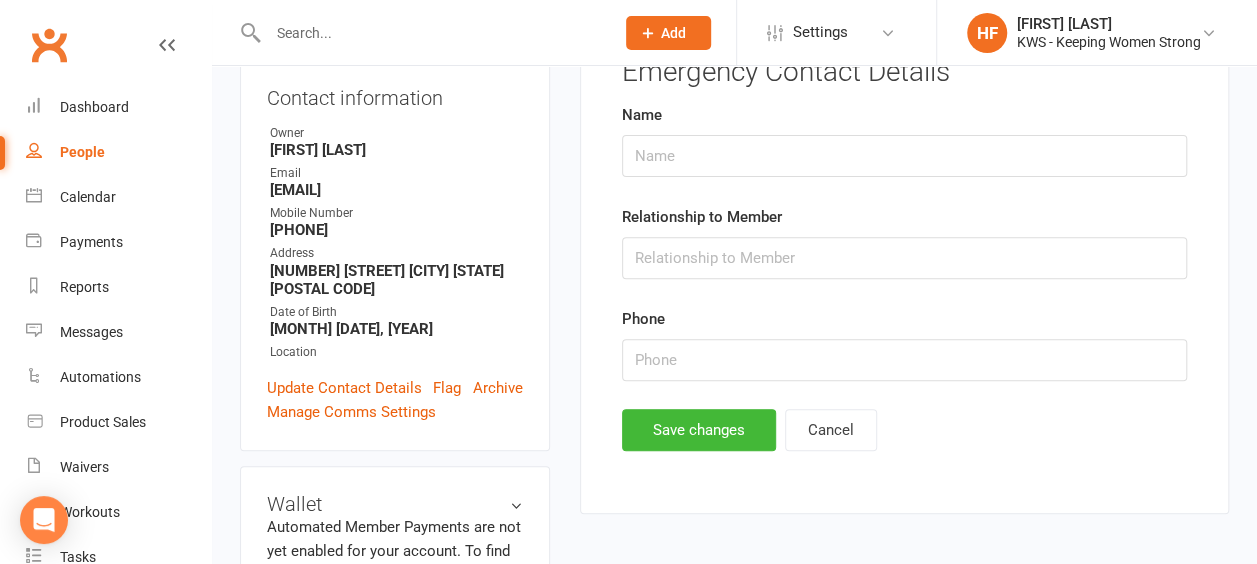 scroll, scrollTop: 152, scrollLeft: 0, axis: vertical 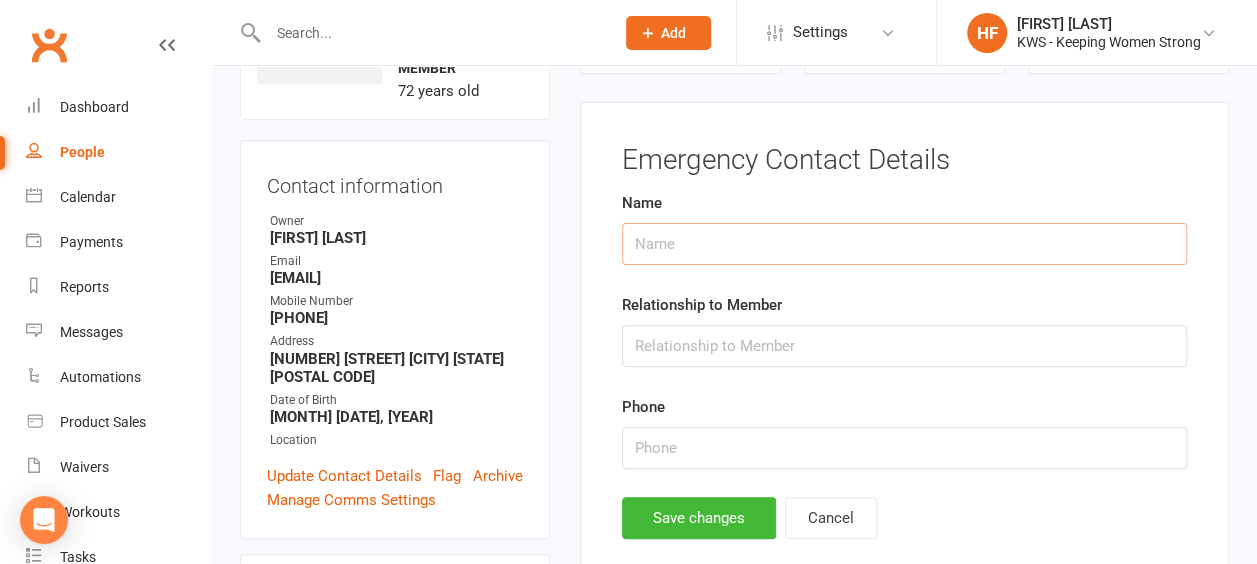 click at bounding box center [904, 244] 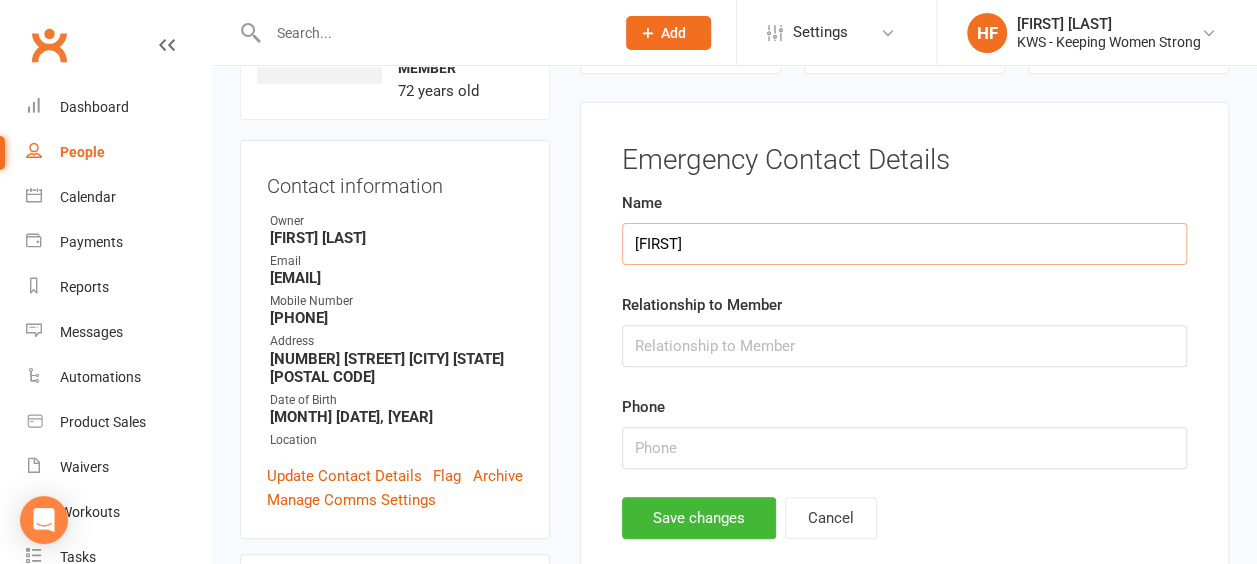 type on "[FIRST]" 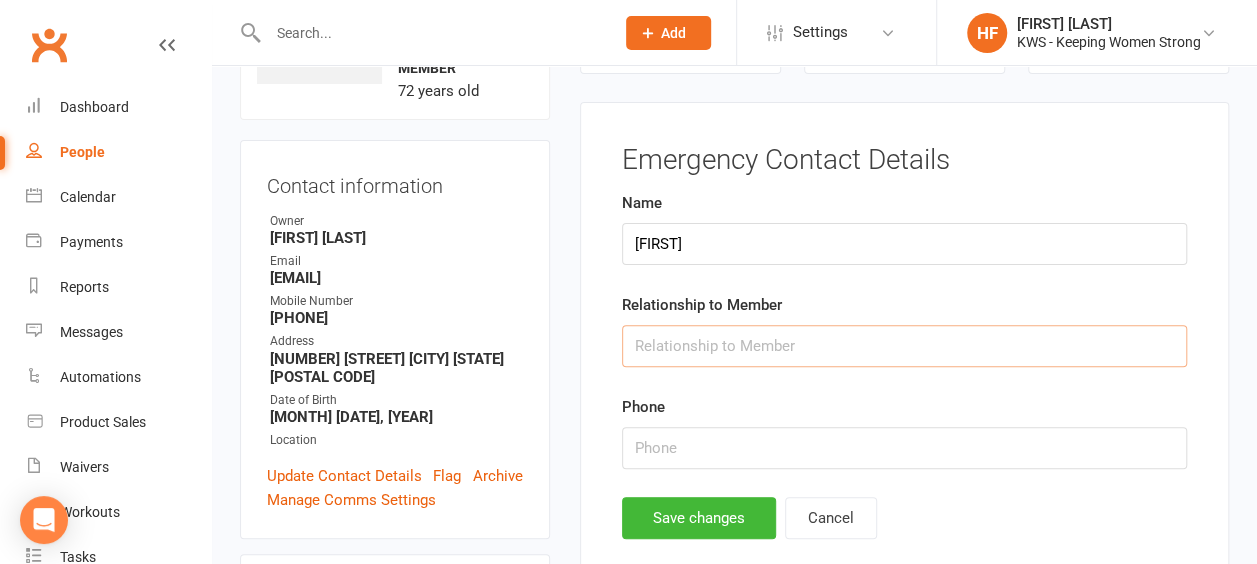 click at bounding box center (904, 346) 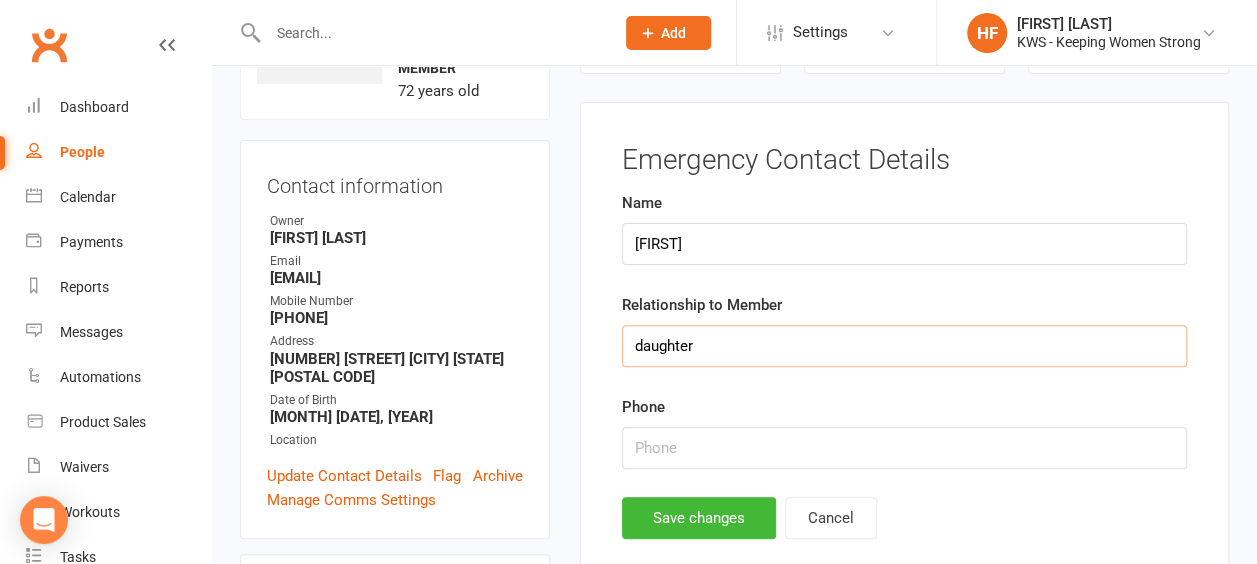 type on "daughter" 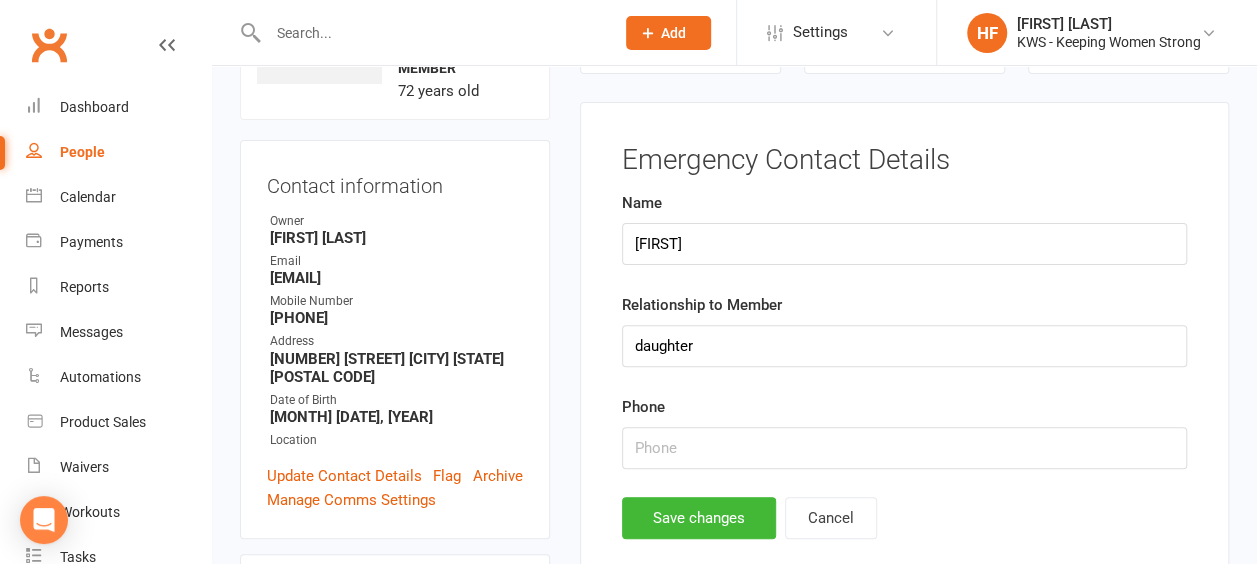 click on "Emergency Contact Details Name  [FIRST] [LAST]
Relationship to Member  daughter
Phone
Save changes   Cancel" at bounding box center [904, 352] 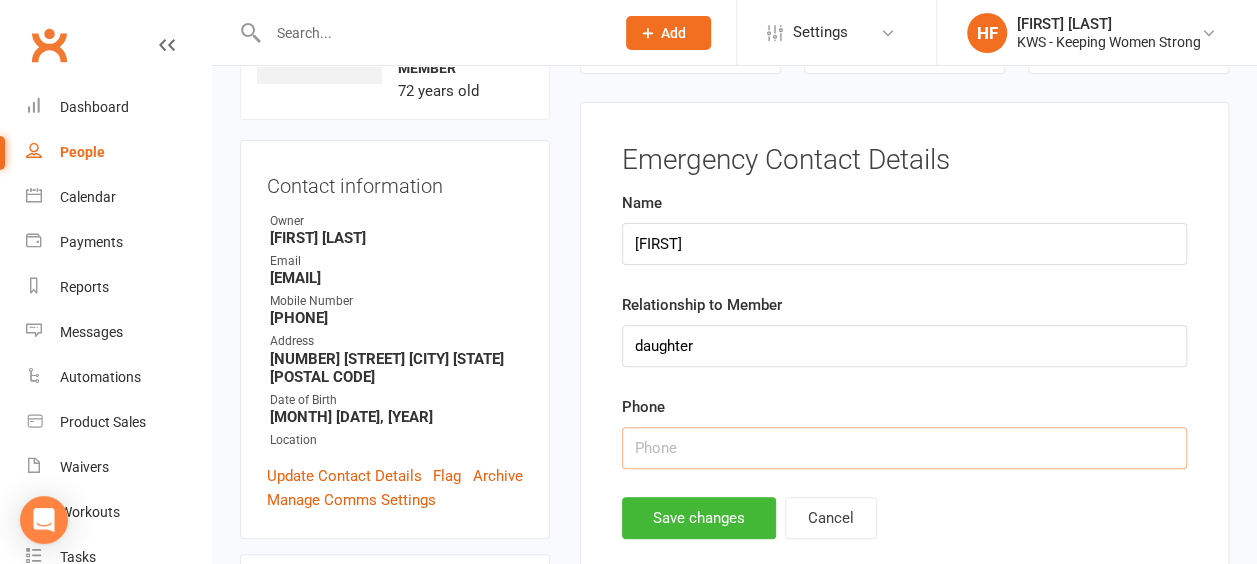 click at bounding box center [904, 448] 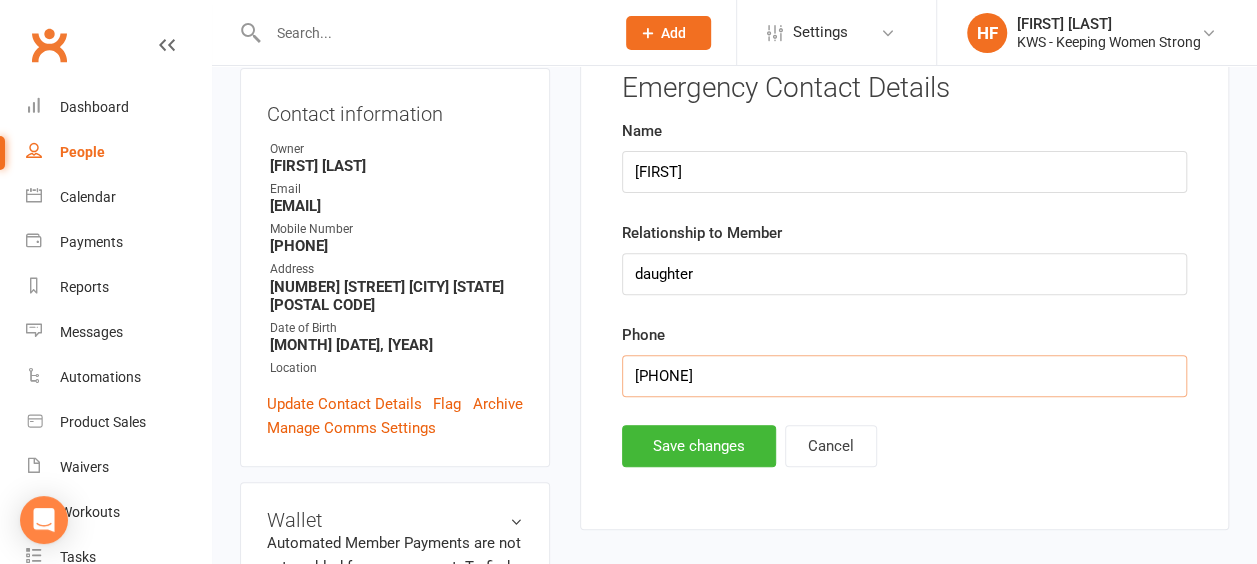 scroll, scrollTop: 252, scrollLeft: 0, axis: vertical 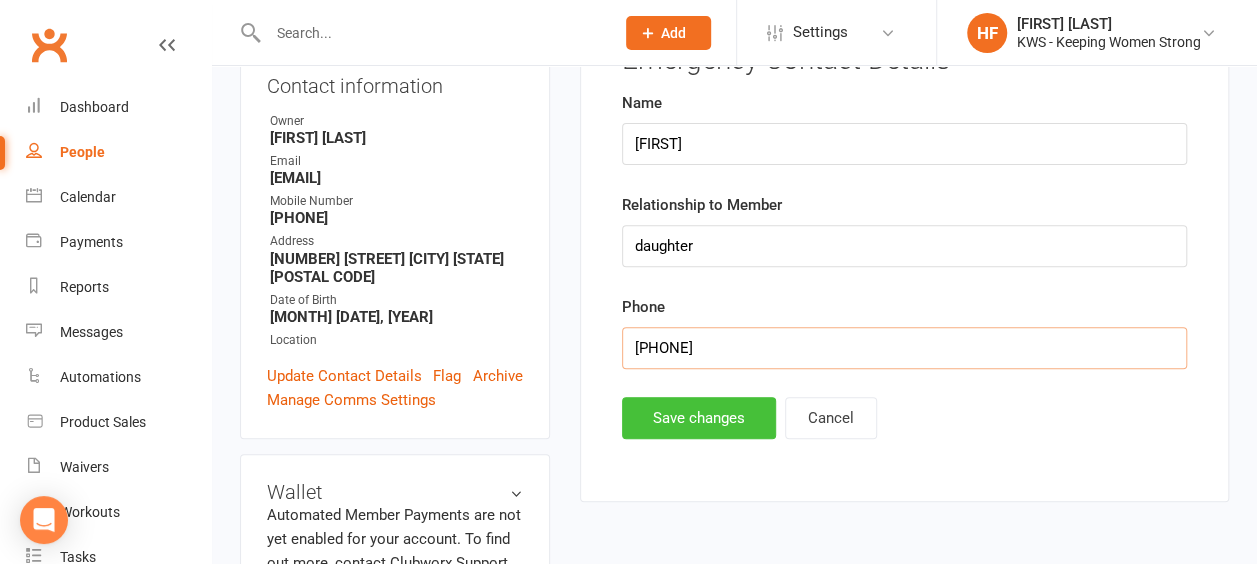 type on "[PHONE]" 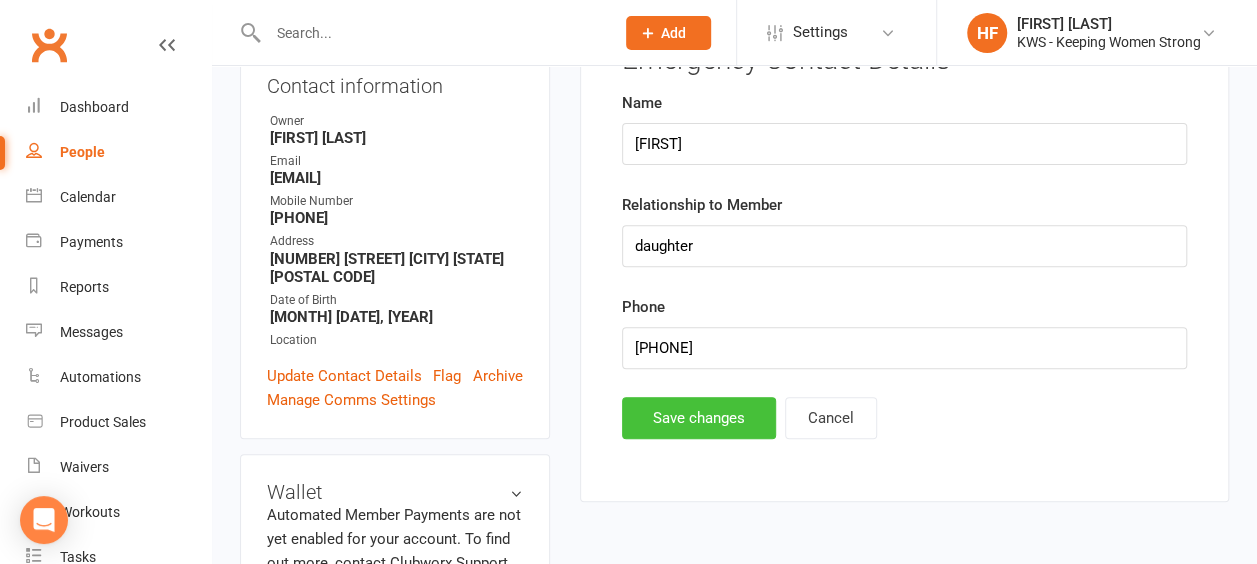click on "Save changes" at bounding box center [699, 418] 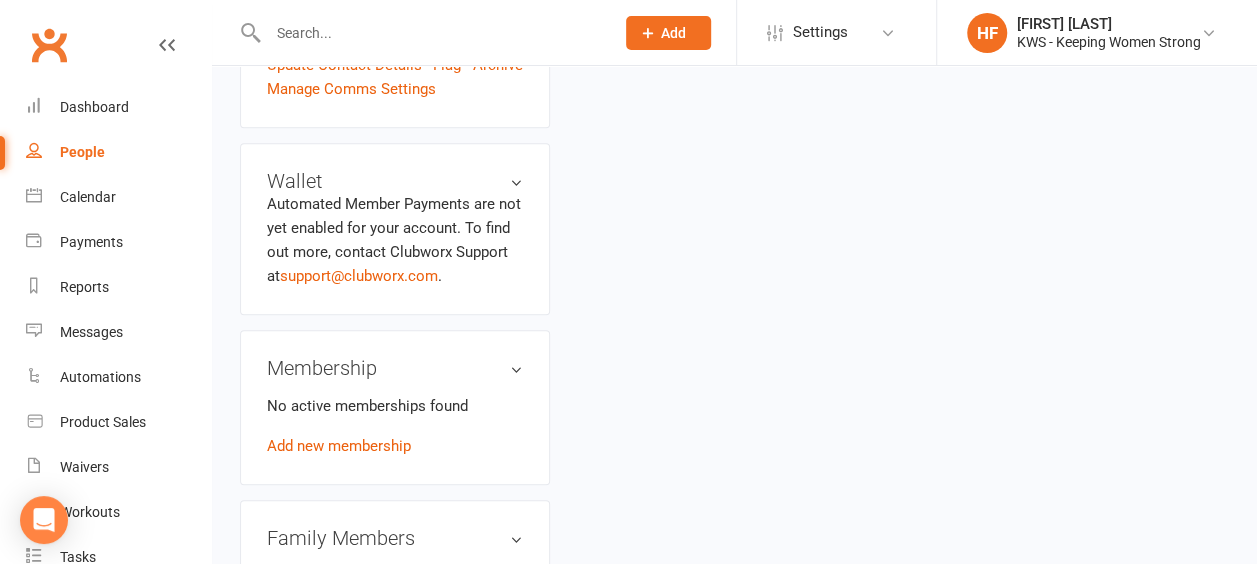 scroll, scrollTop: 652, scrollLeft: 0, axis: vertical 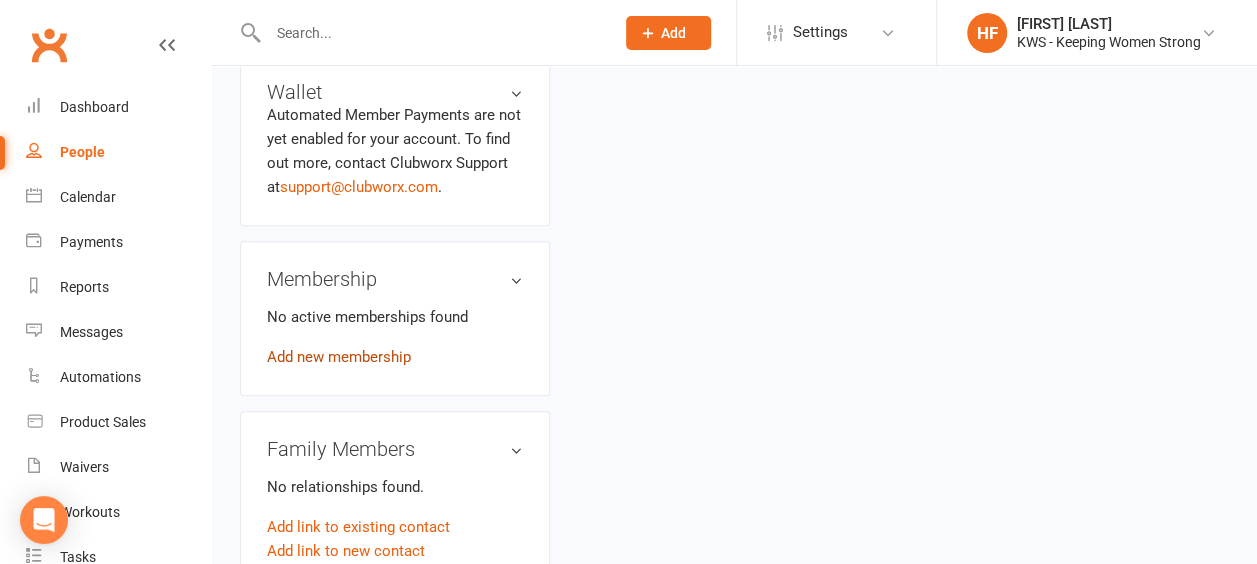 click on "Add new membership" at bounding box center (339, 357) 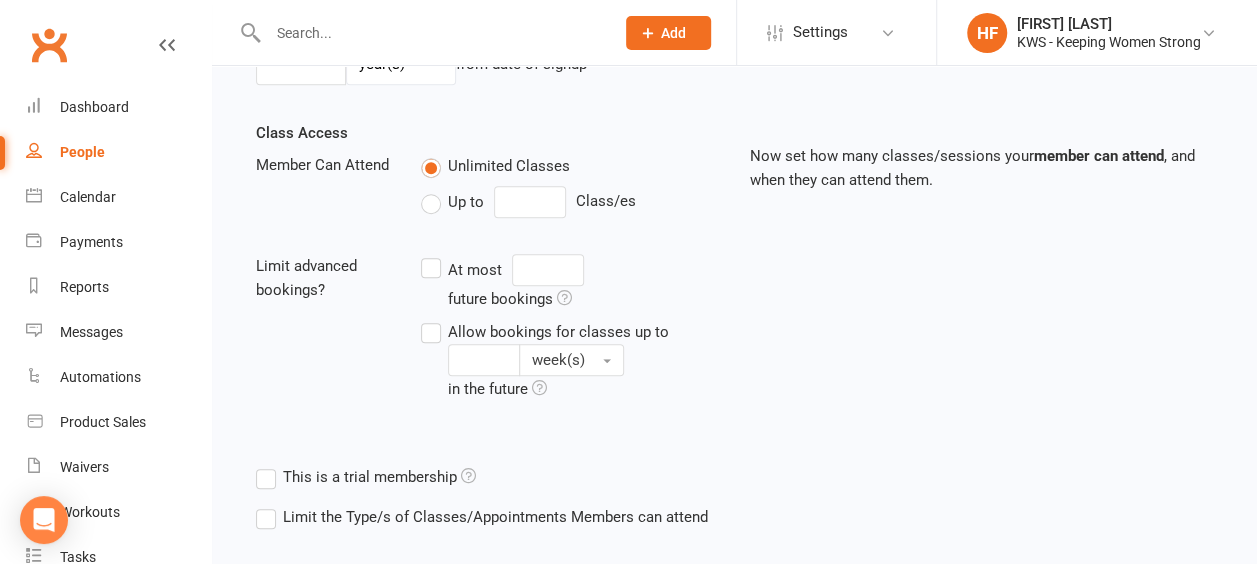 scroll, scrollTop: 0, scrollLeft: 0, axis: both 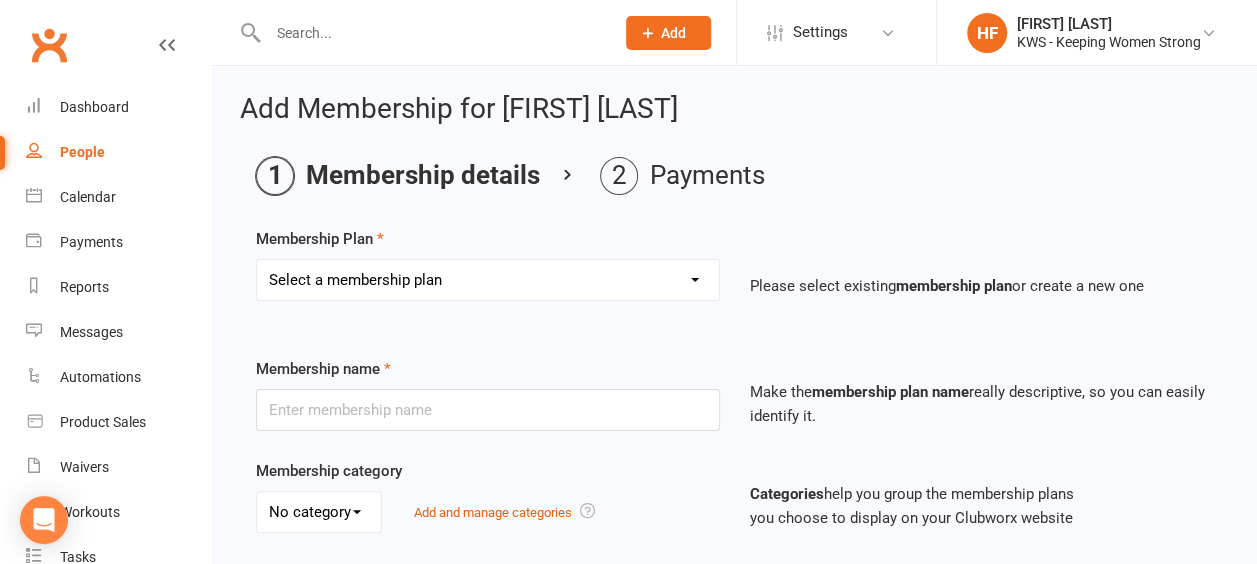 click on "Select a membership plan Create new Membership Plan Continual Monthly Membership $89 Month on Month 12 Month Prepaid Staff Continual monthly membership $70 Continual monthly membership $75 5 Week Promotion KWS 10 PAK KWS 20 PAK KWS 10 PAK 120 12 Month Prepaid $907 4 Weeks Promotion" at bounding box center (488, 280) 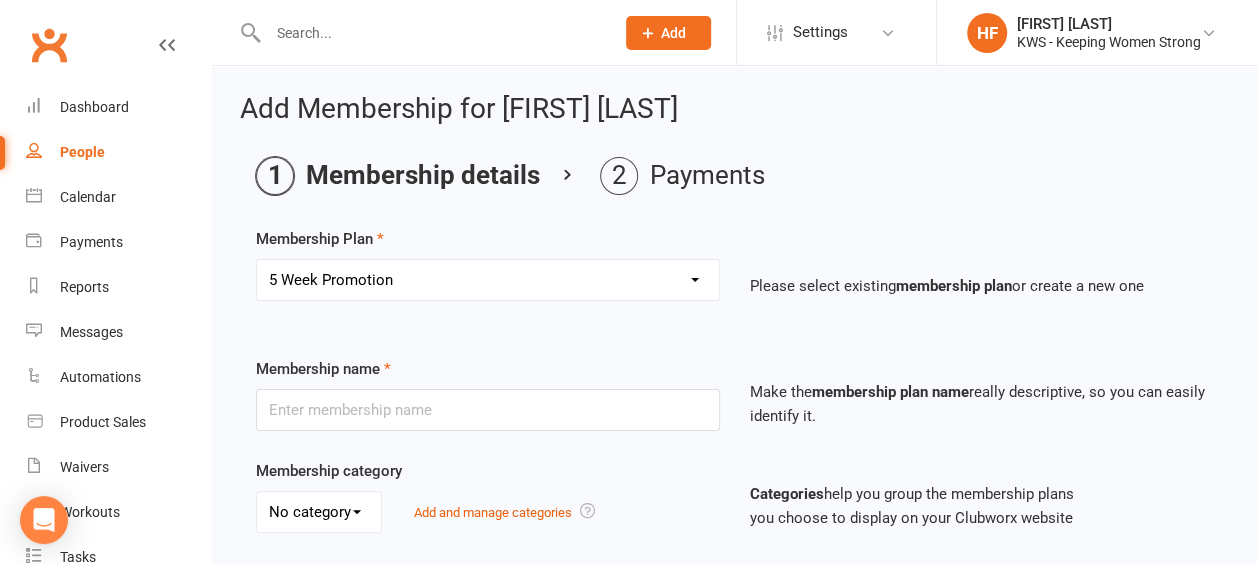 click on "Select a membership plan Create new Membership Plan Continual Monthly Membership $89 Month on Month 12 Month Prepaid Staff Continual monthly membership $70 Continual monthly membership $75 5 Week Promotion KWS 10 PAK KWS 20 PAK KWS 10 PAK 120 12 Month Prepaid $907 4 Weeks Promotion" at bounding box center (488, 280) 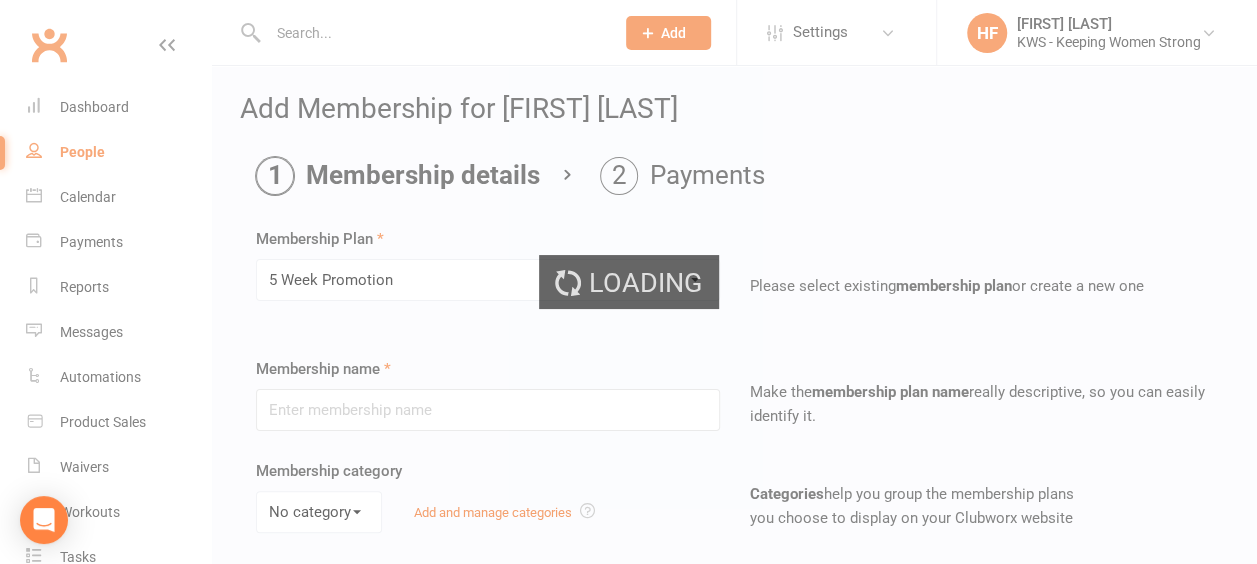 type on "5 Week Promotion" 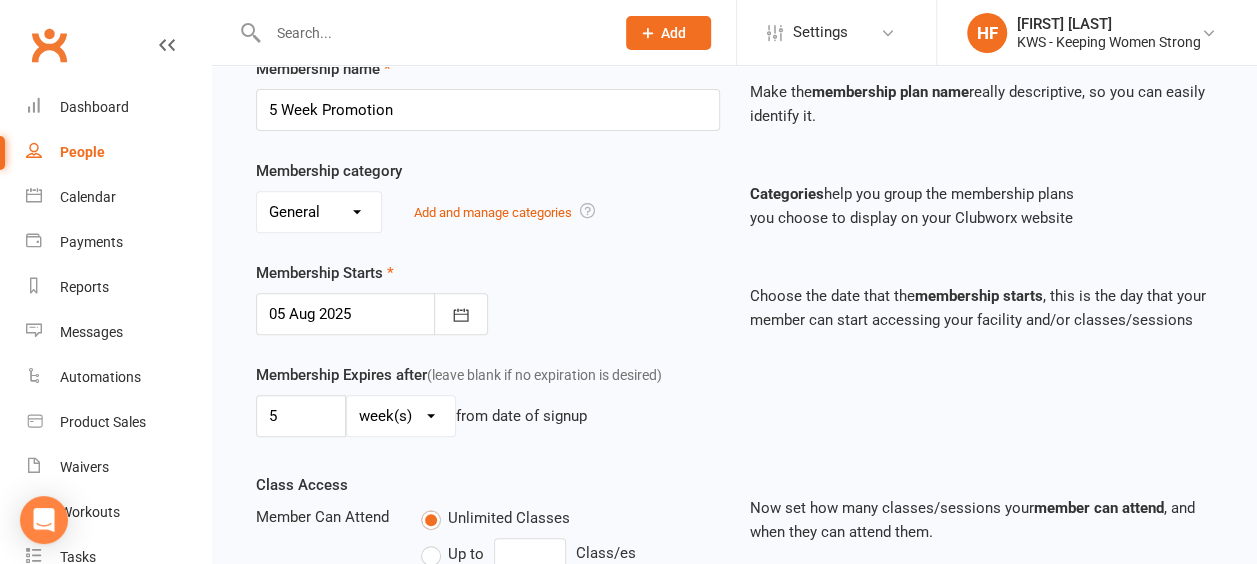 scroll, scrollTop: 400, scrollLeft: 0, axis: vertical 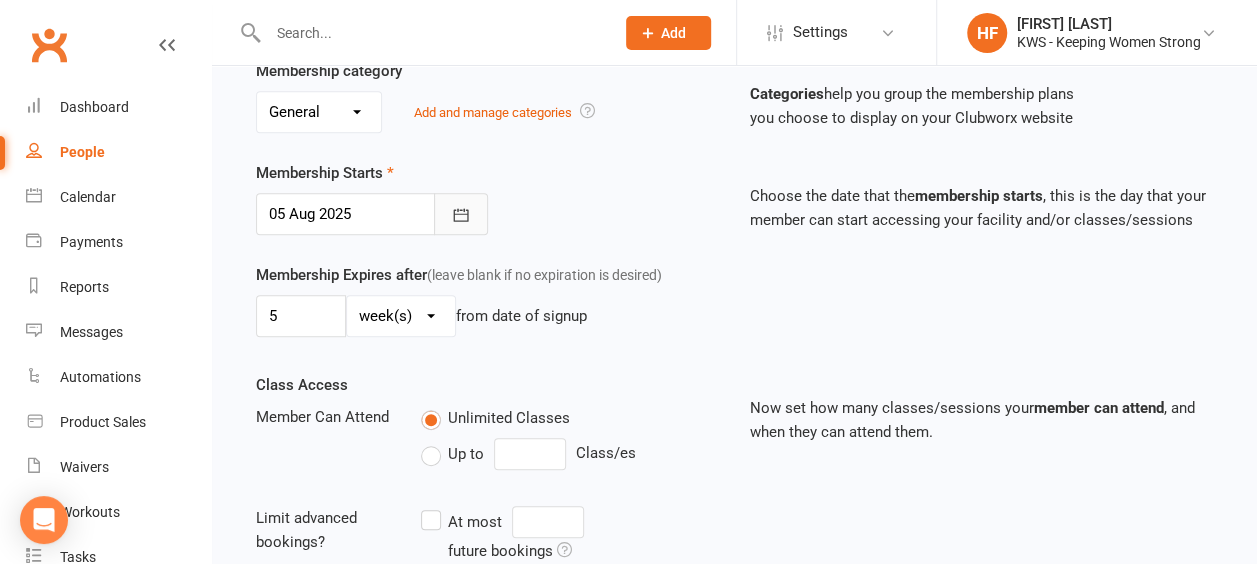 click 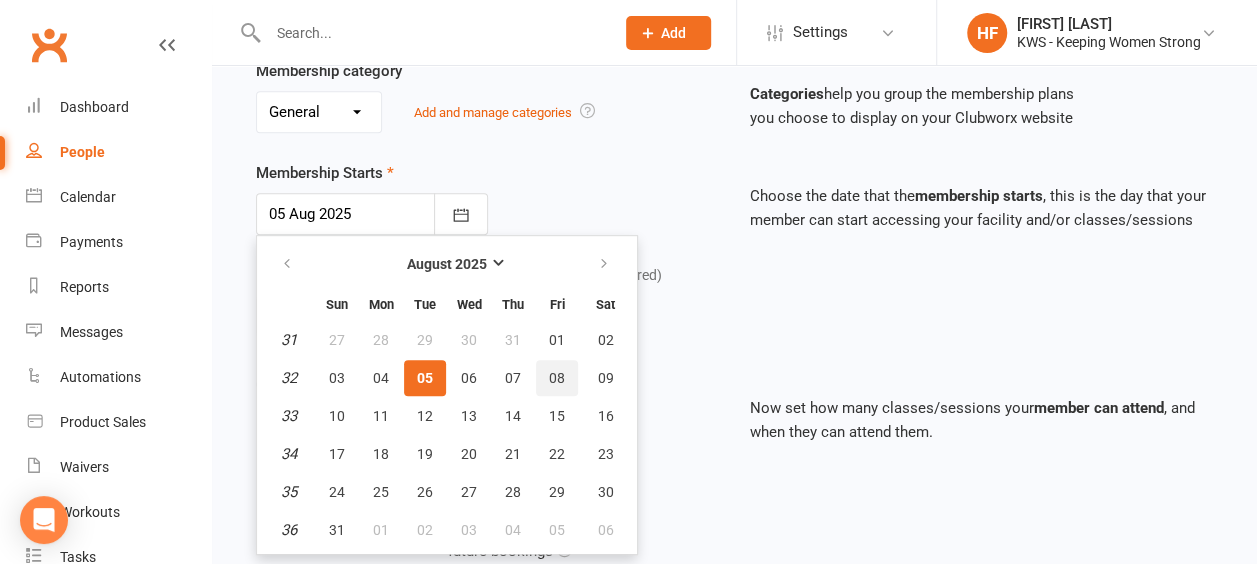 click on "08" at bounding box center (557, 378) 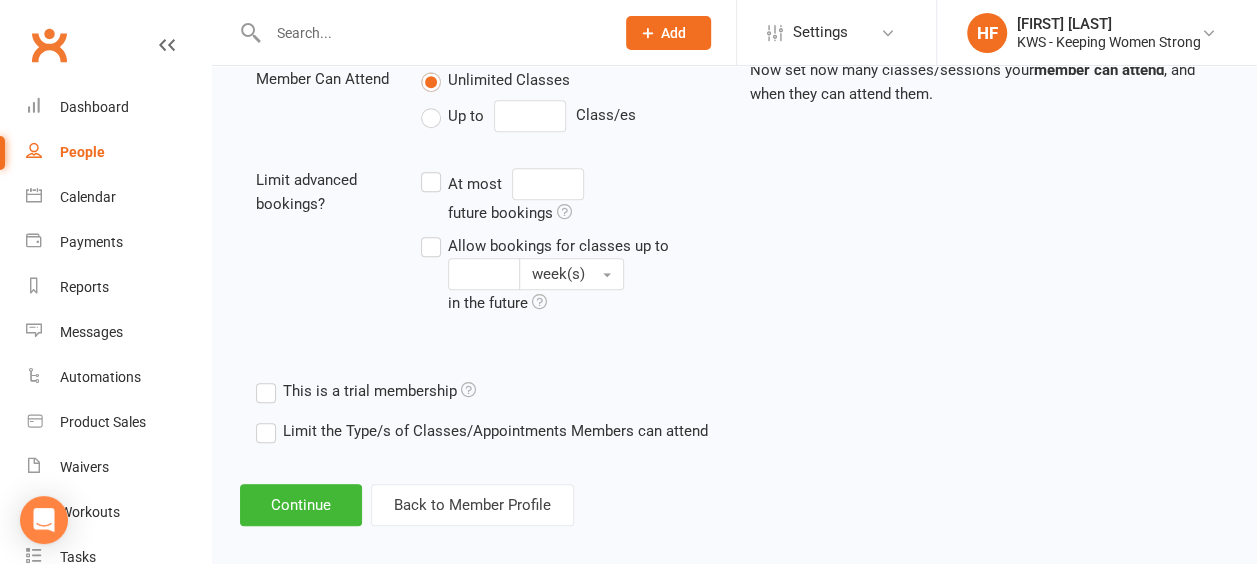 scroll, scrollTop: 750, scrollLeft: 0, axis: vertical 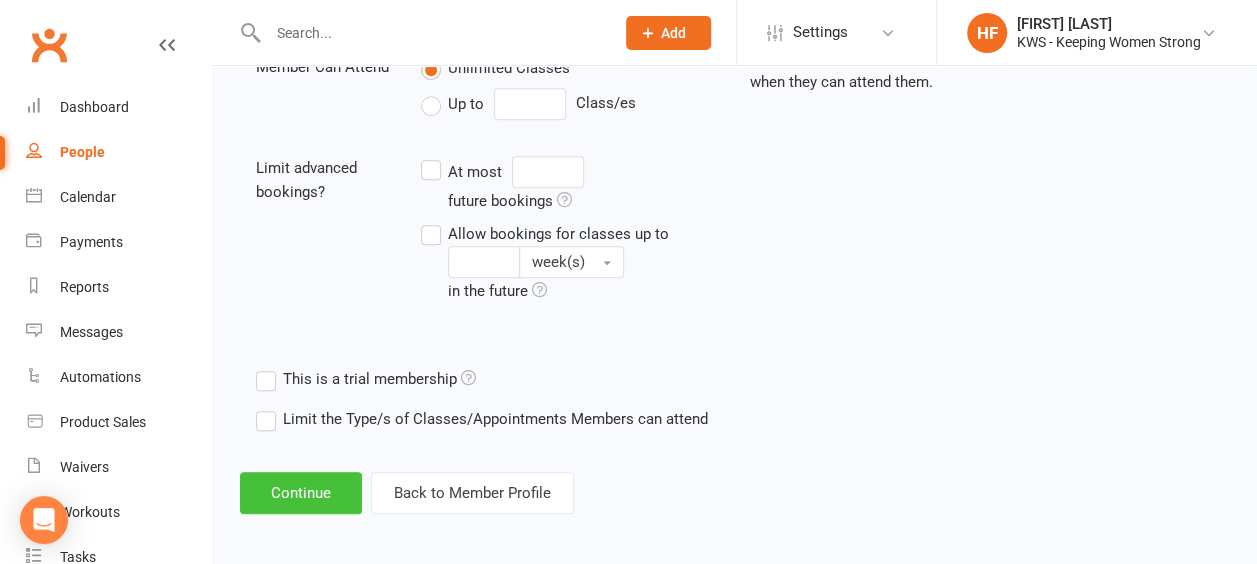 click on "Continue" at bounding box center (301, 493) 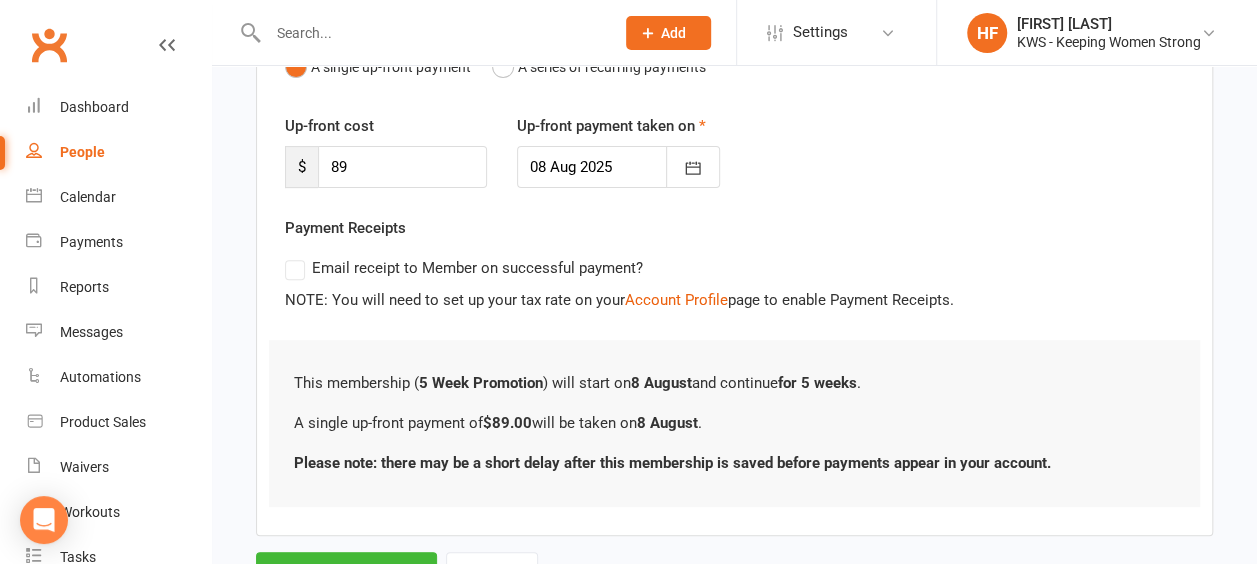 scroll, scrollTop: 326, scrollLeft: 0, axis: vertical 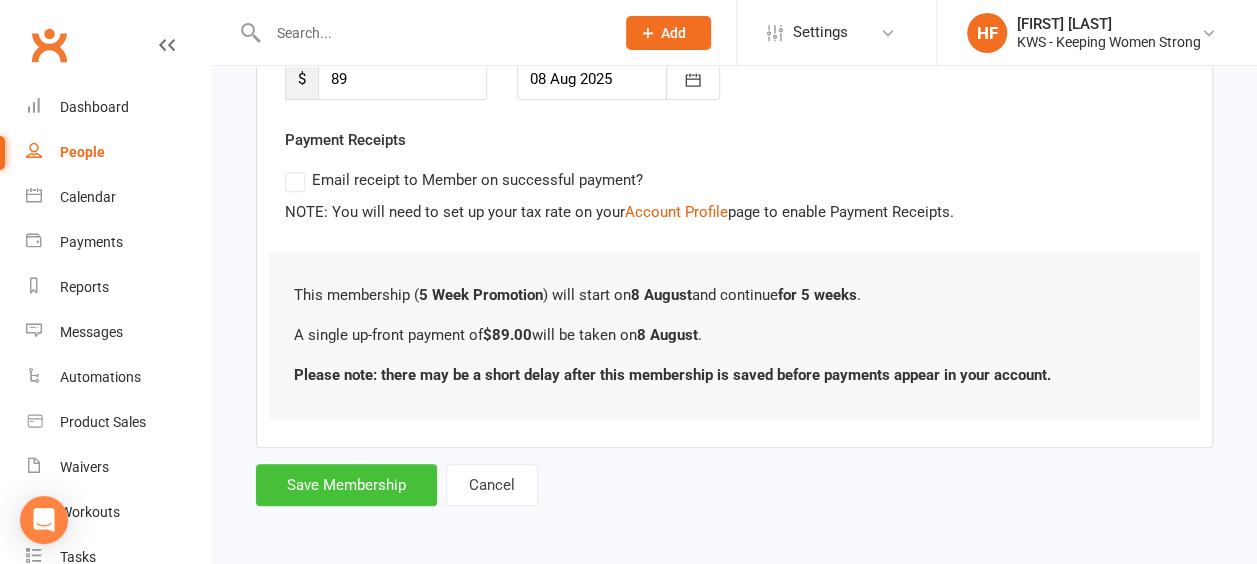 click on "Save Membership" at bounding box center [346, 485] 